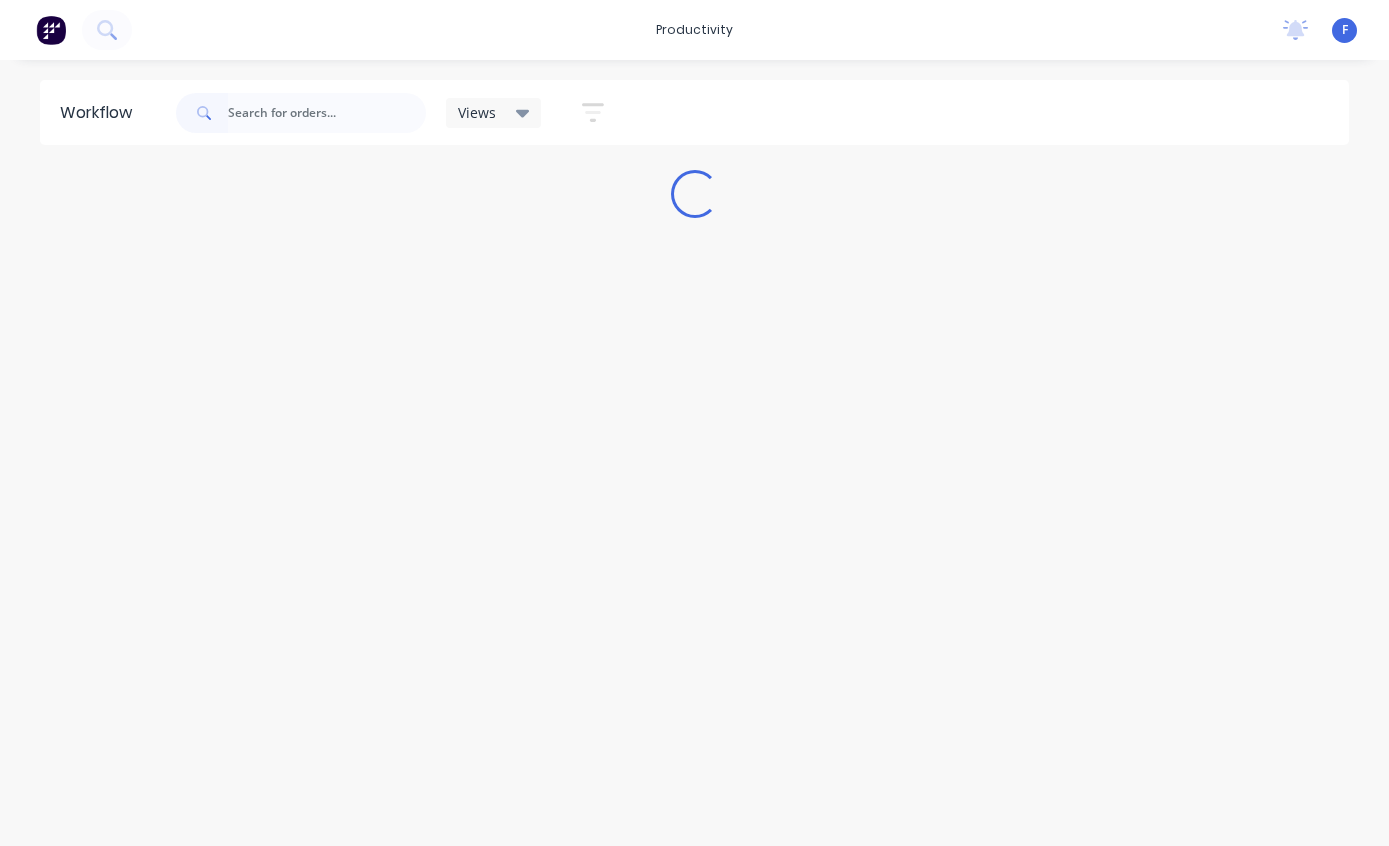 scroll, scrollTop: 0, scrollLeft: 0, axis: both 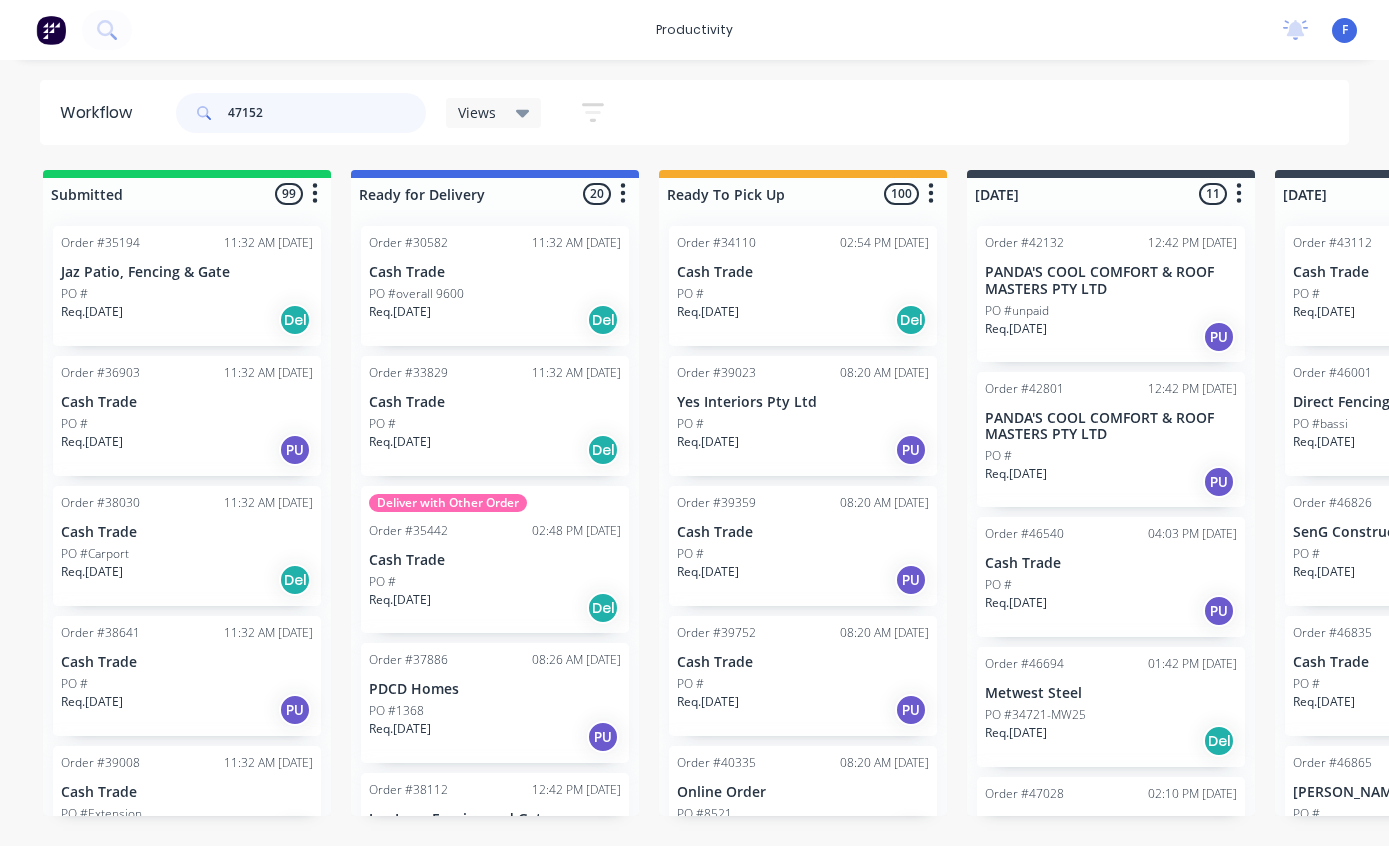 click on "47152" at bounding box center (327, 113) 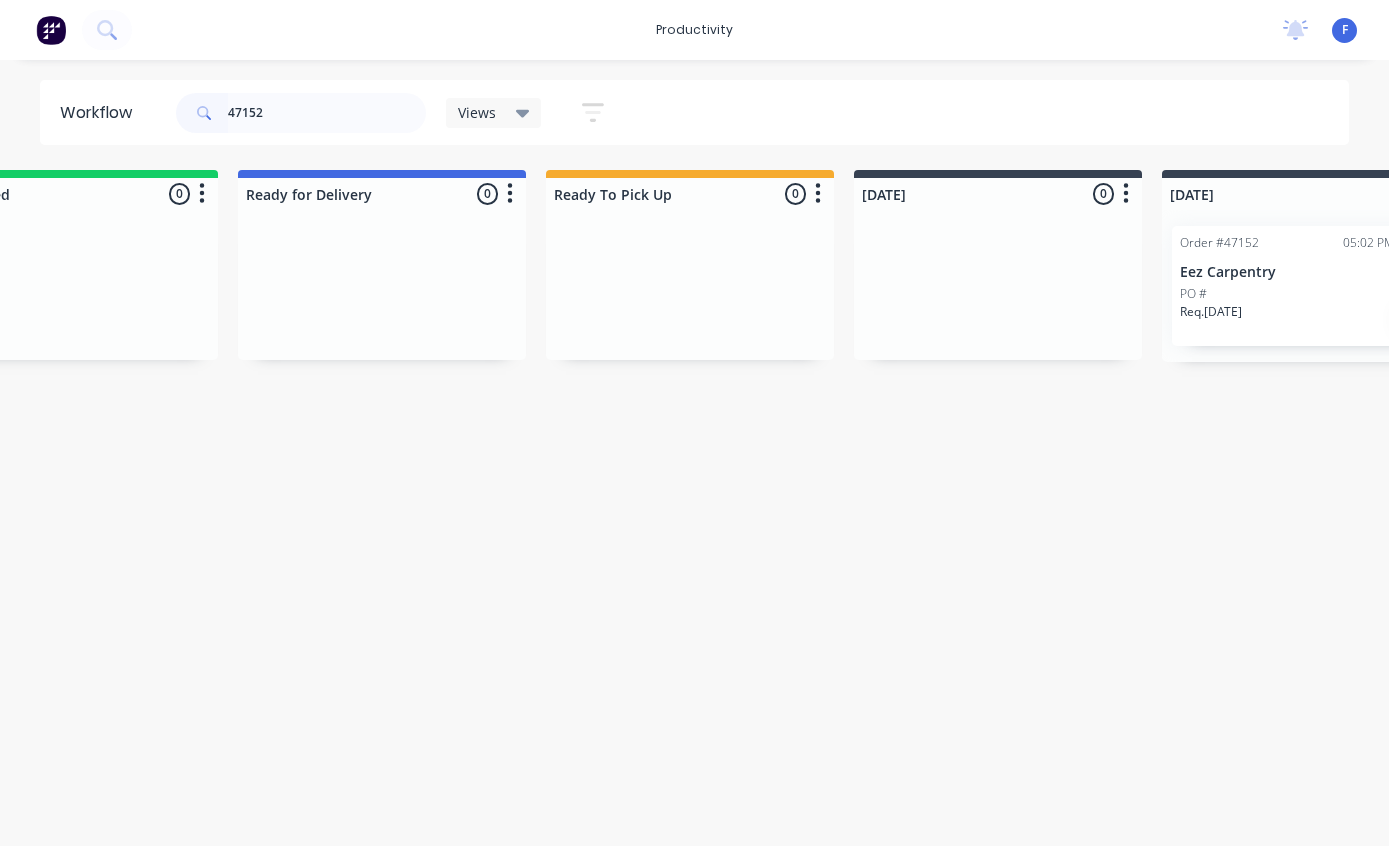 scroll, scrollTop: 0, scrollLeft: 114, axis: horizontal 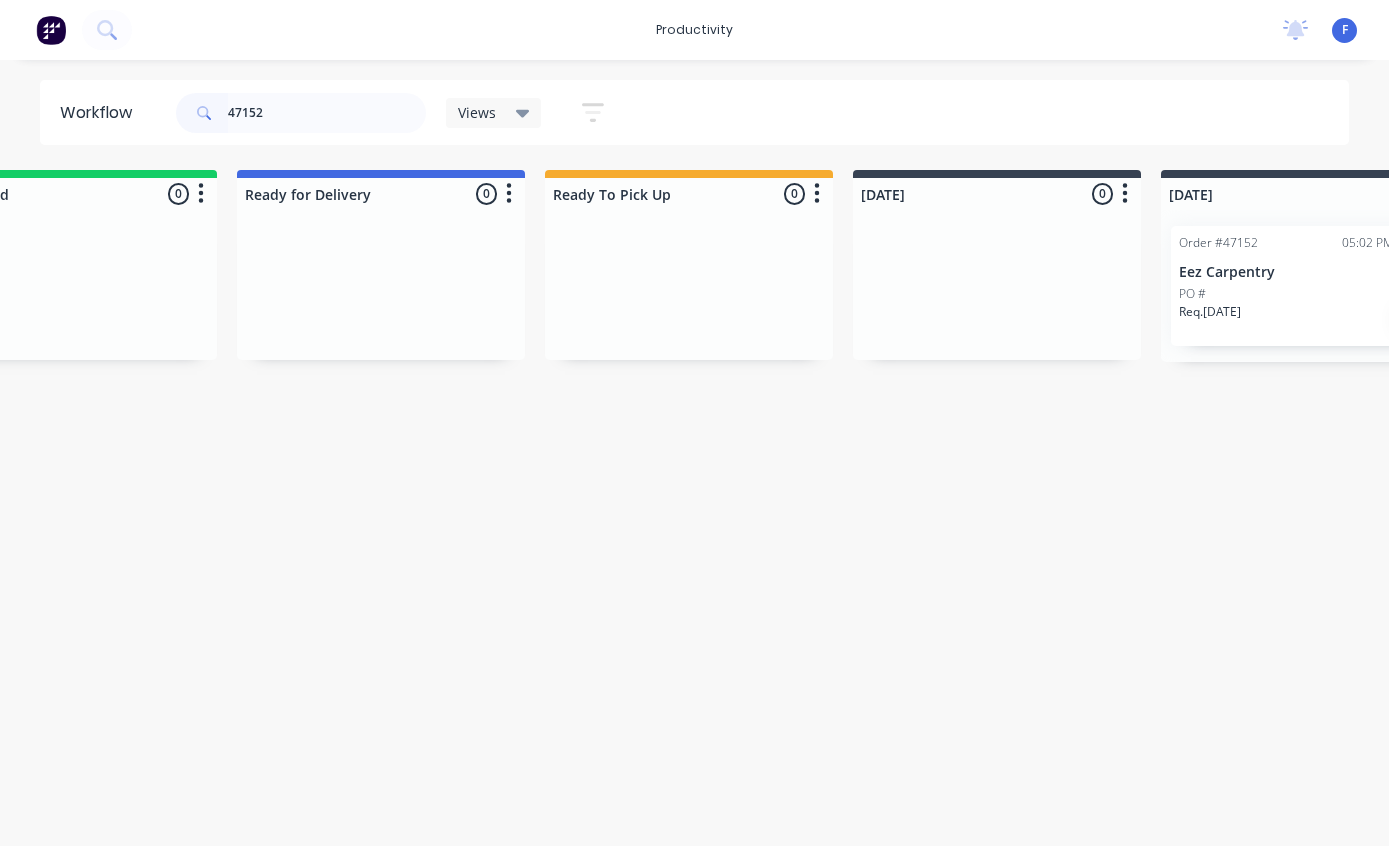 click on "PO #" at bounding box center (1305, 294) 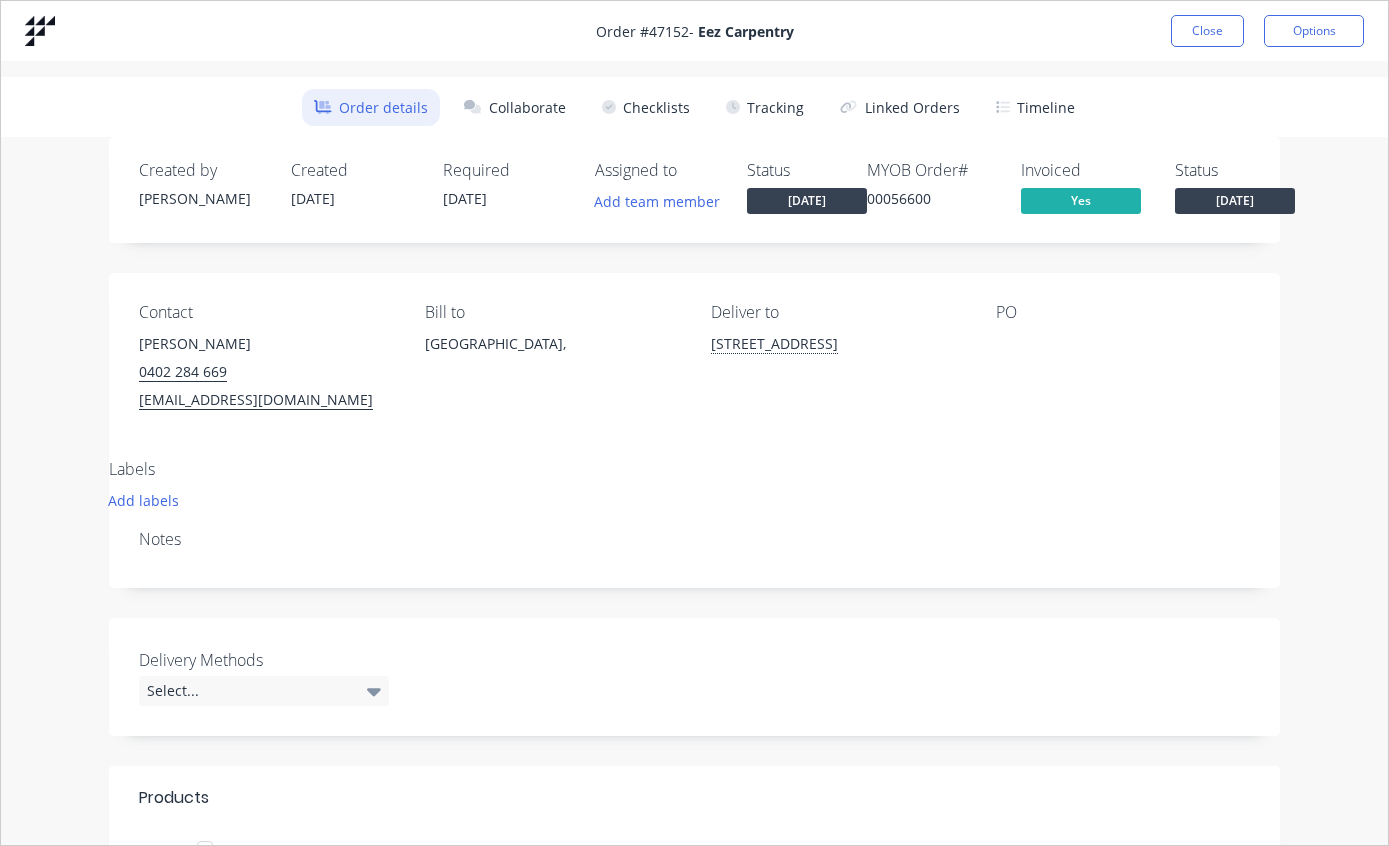scroll, scrollTop: 0, scrollLeft: 7, axis: horizontal 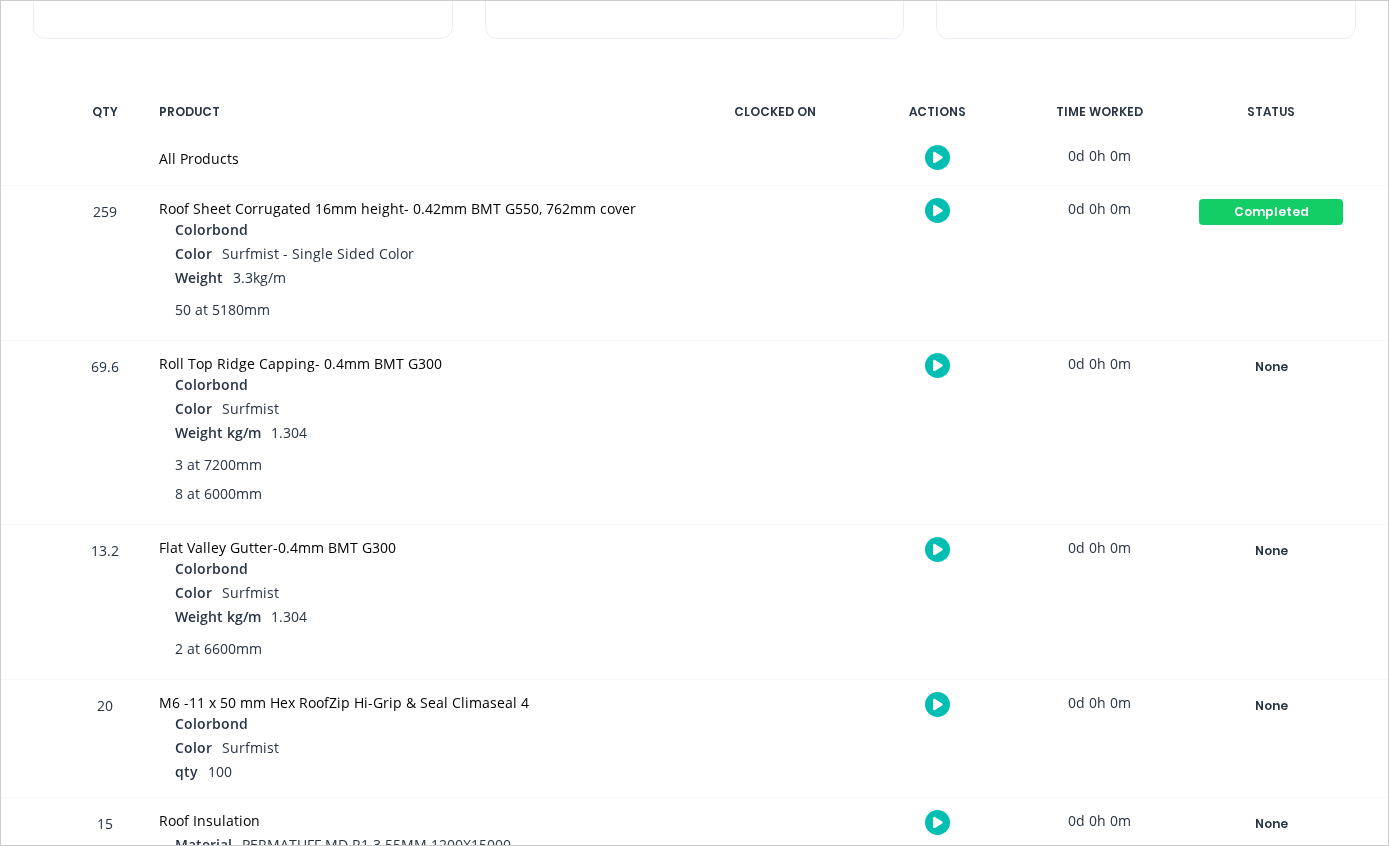 click on "None" at bounding box center (1271, 367) 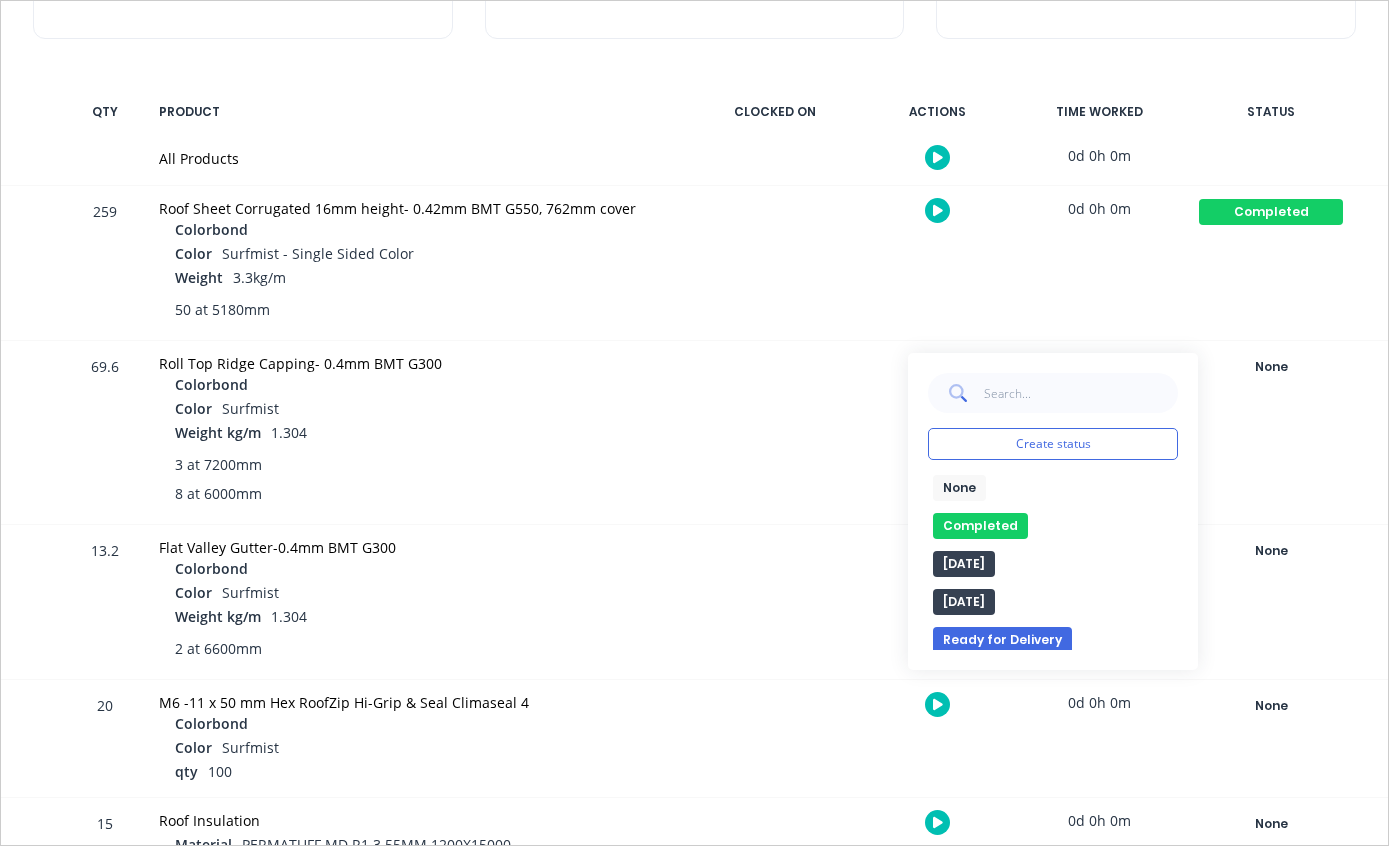 click on "Completed" at bounding box center [980, 526] 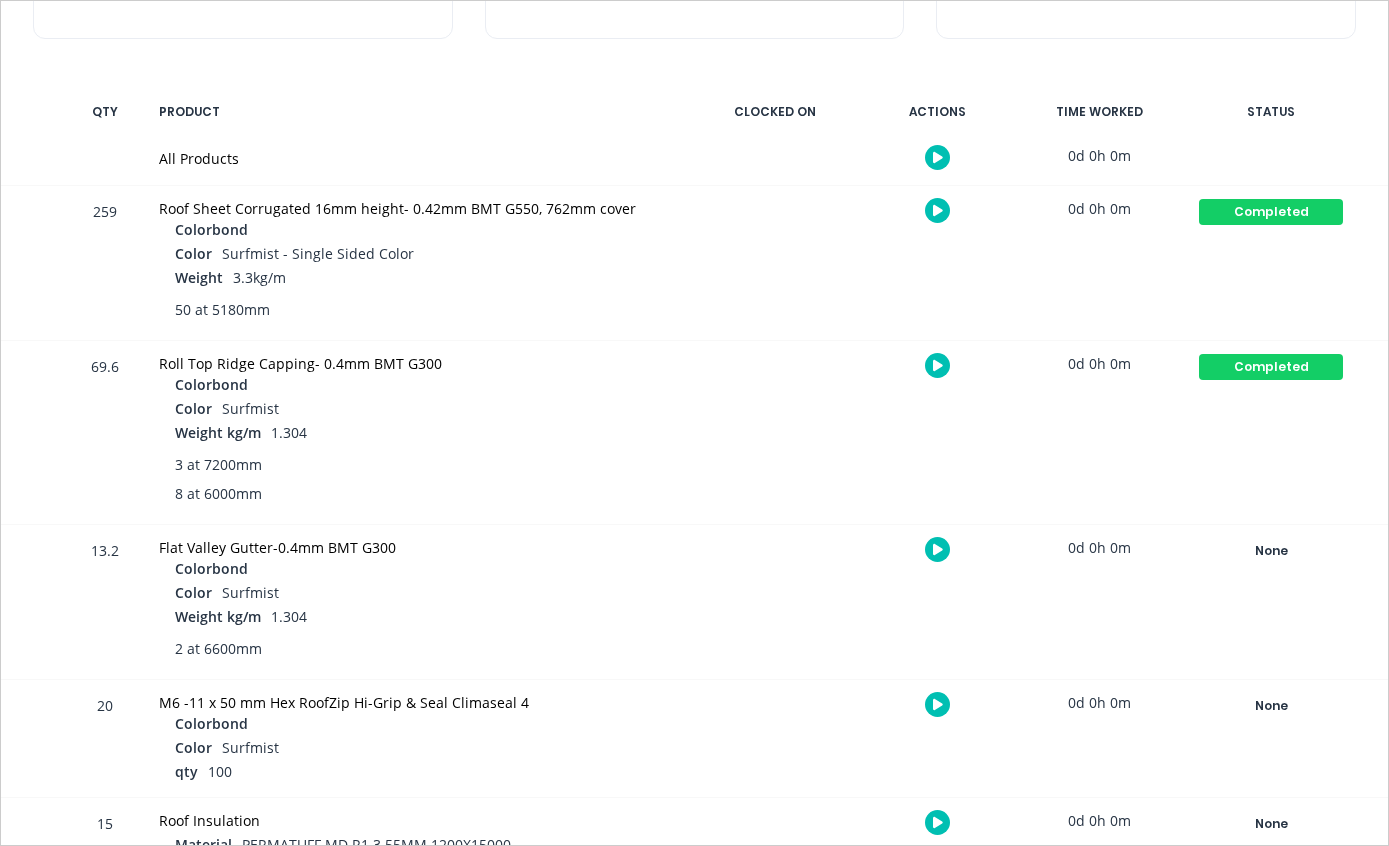 click on "None" at bounding box center [1271, 551] 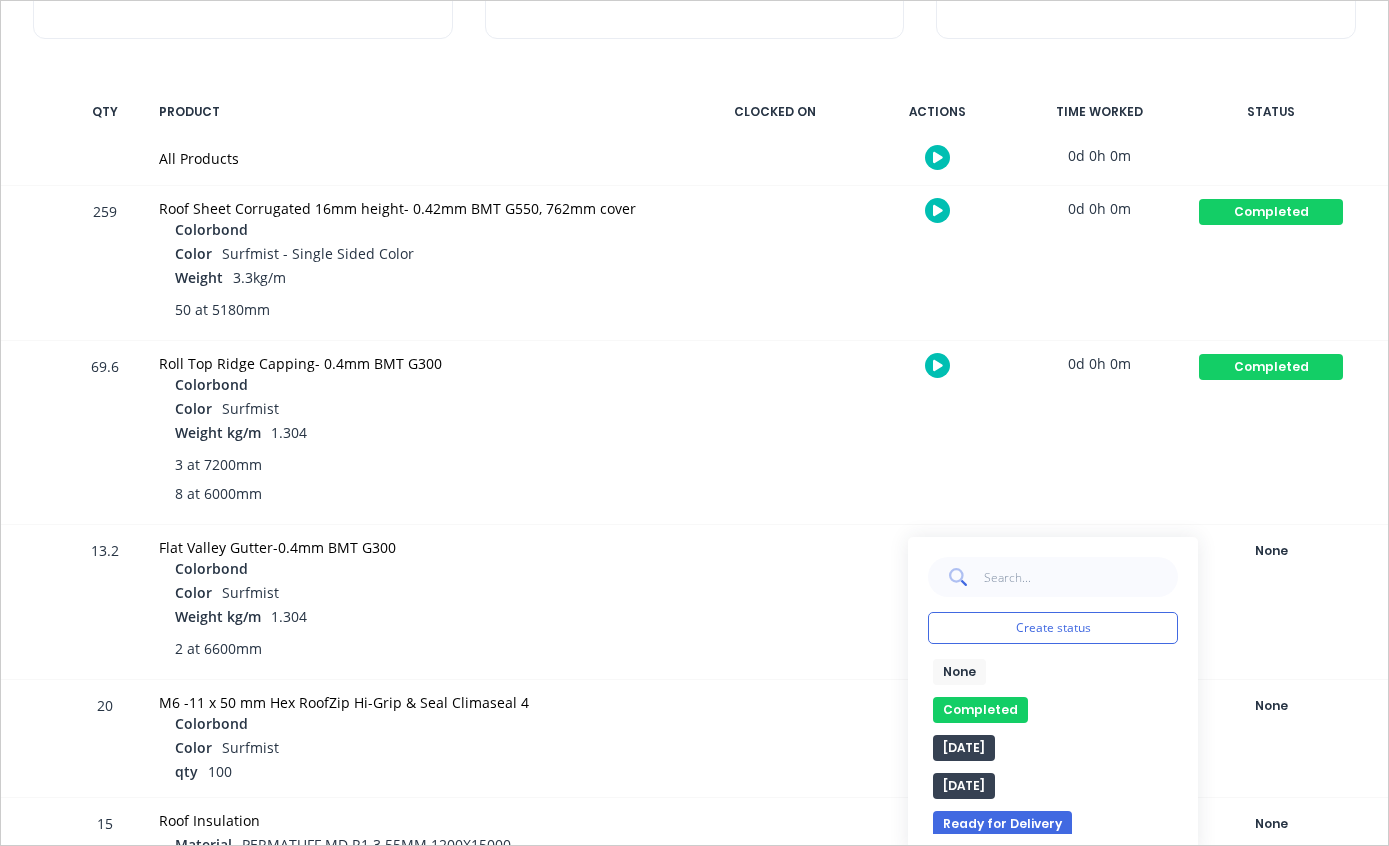 click on "Completed" at bounding box center [980, 710] 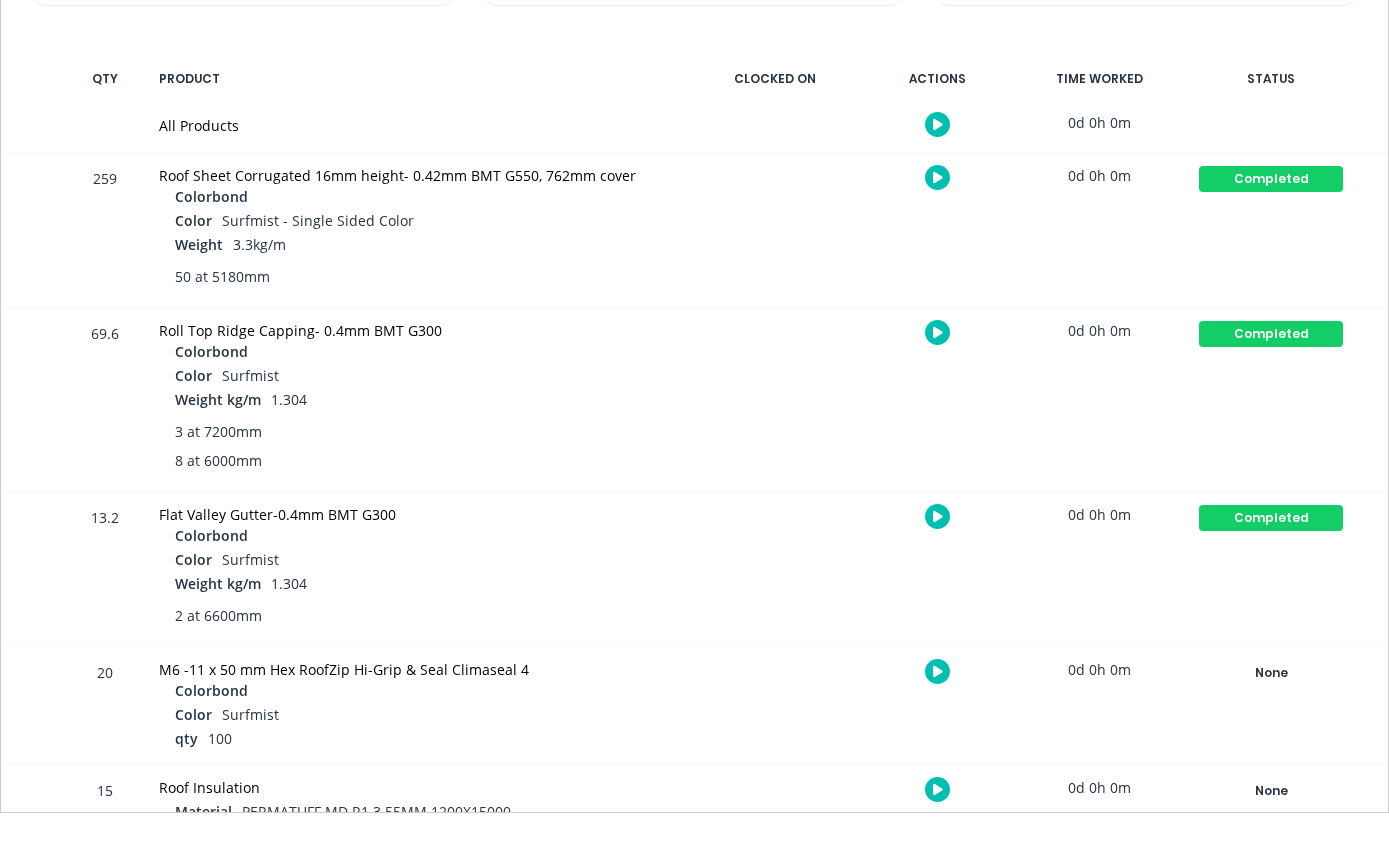 scroll, scrollTop: 0, scrollLeft: 7, axis: horizontal 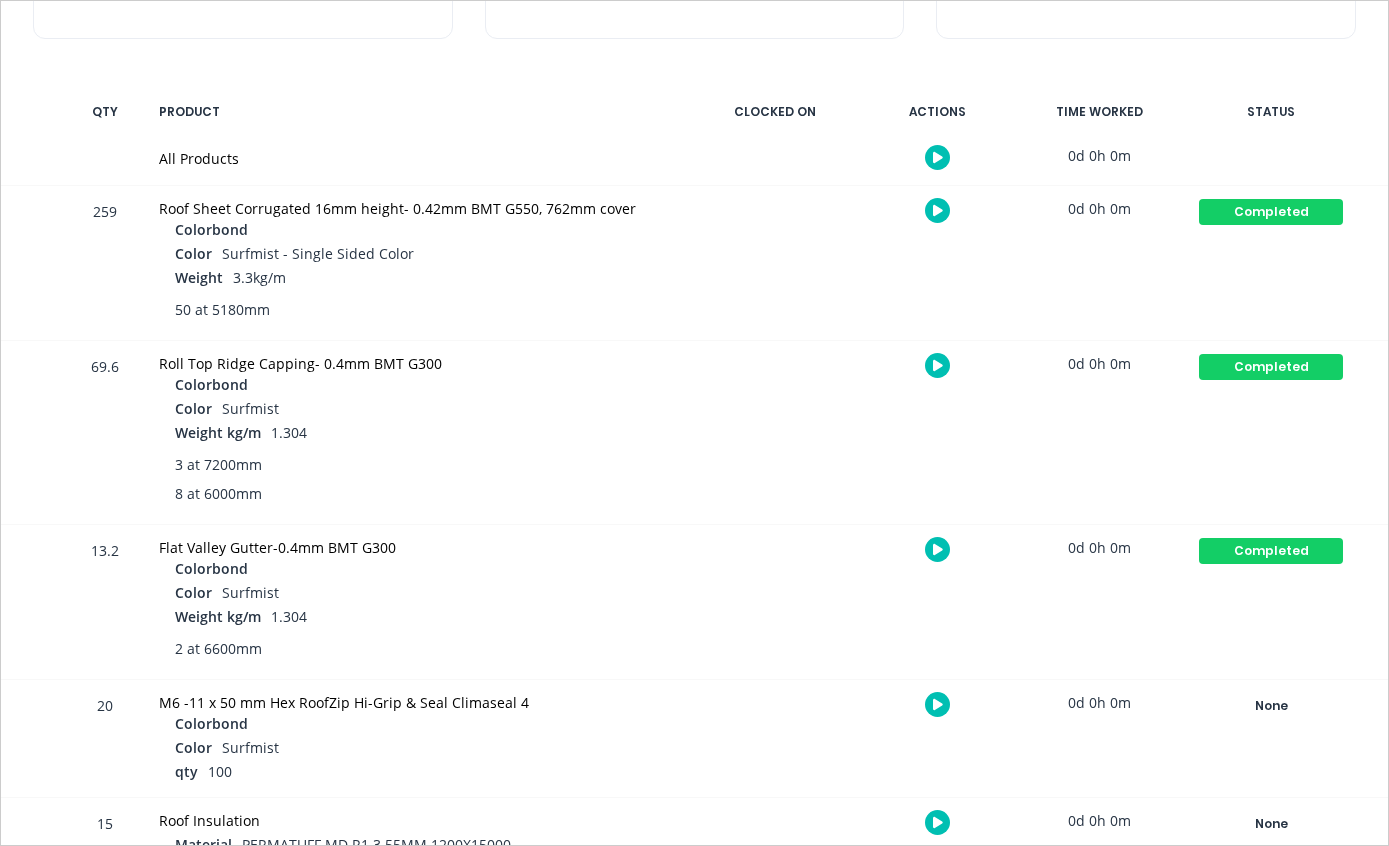 click on "Completed" at bounding box center [1271, 367] 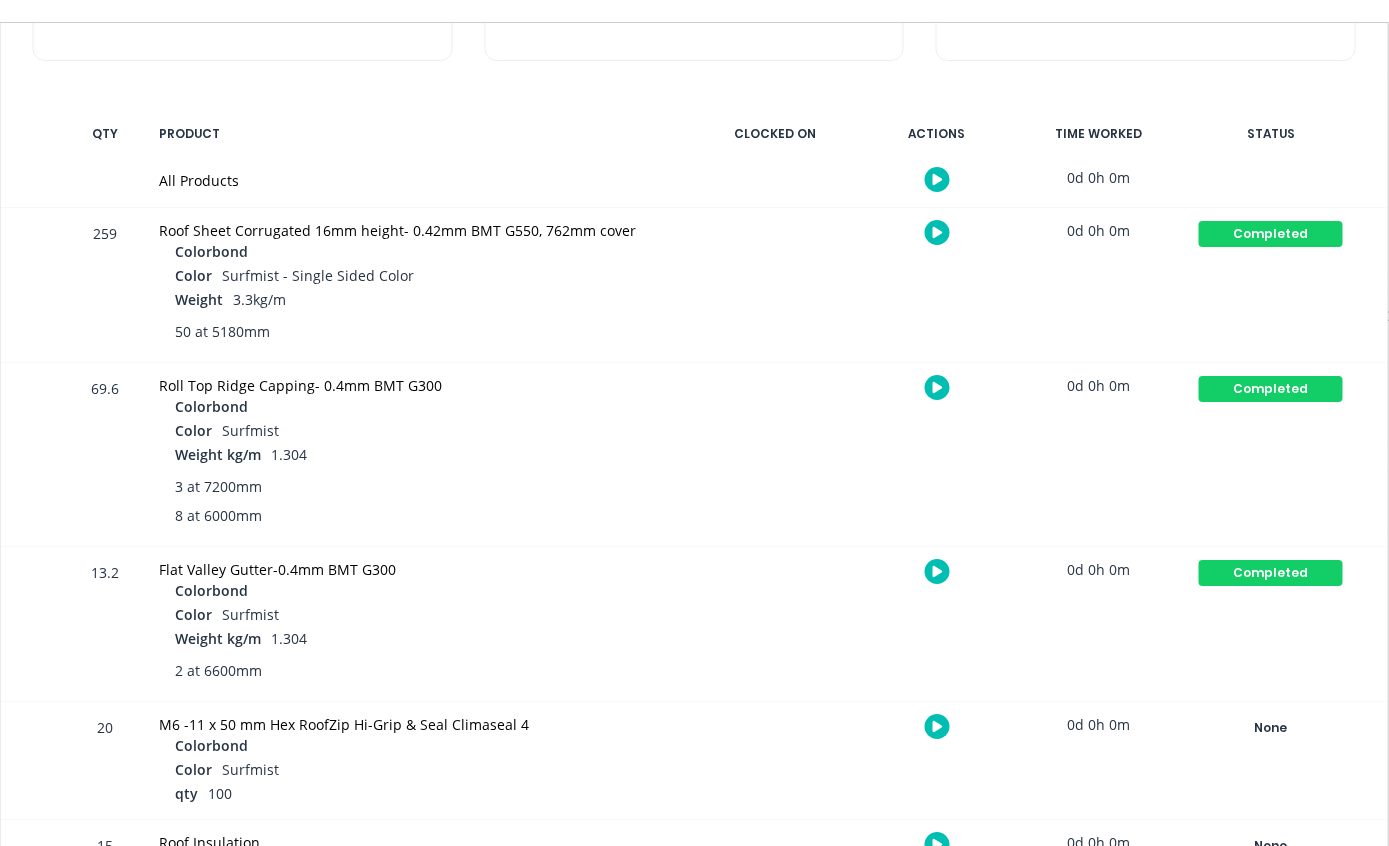 scroll, scrollTop: 0, scrollLeft: 85, axis: horizontal 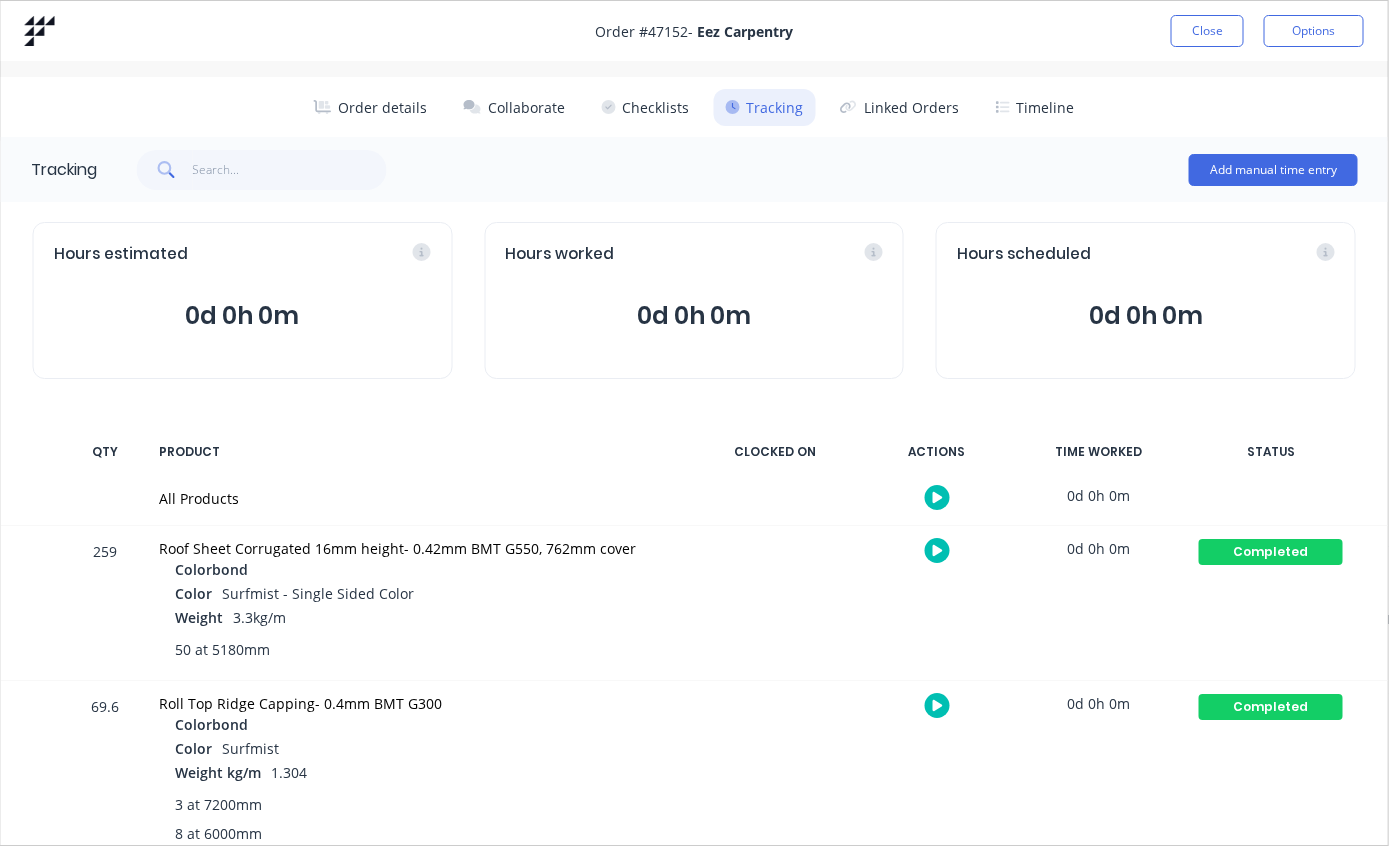 click on "Close" at bounding box center (1207, 31) 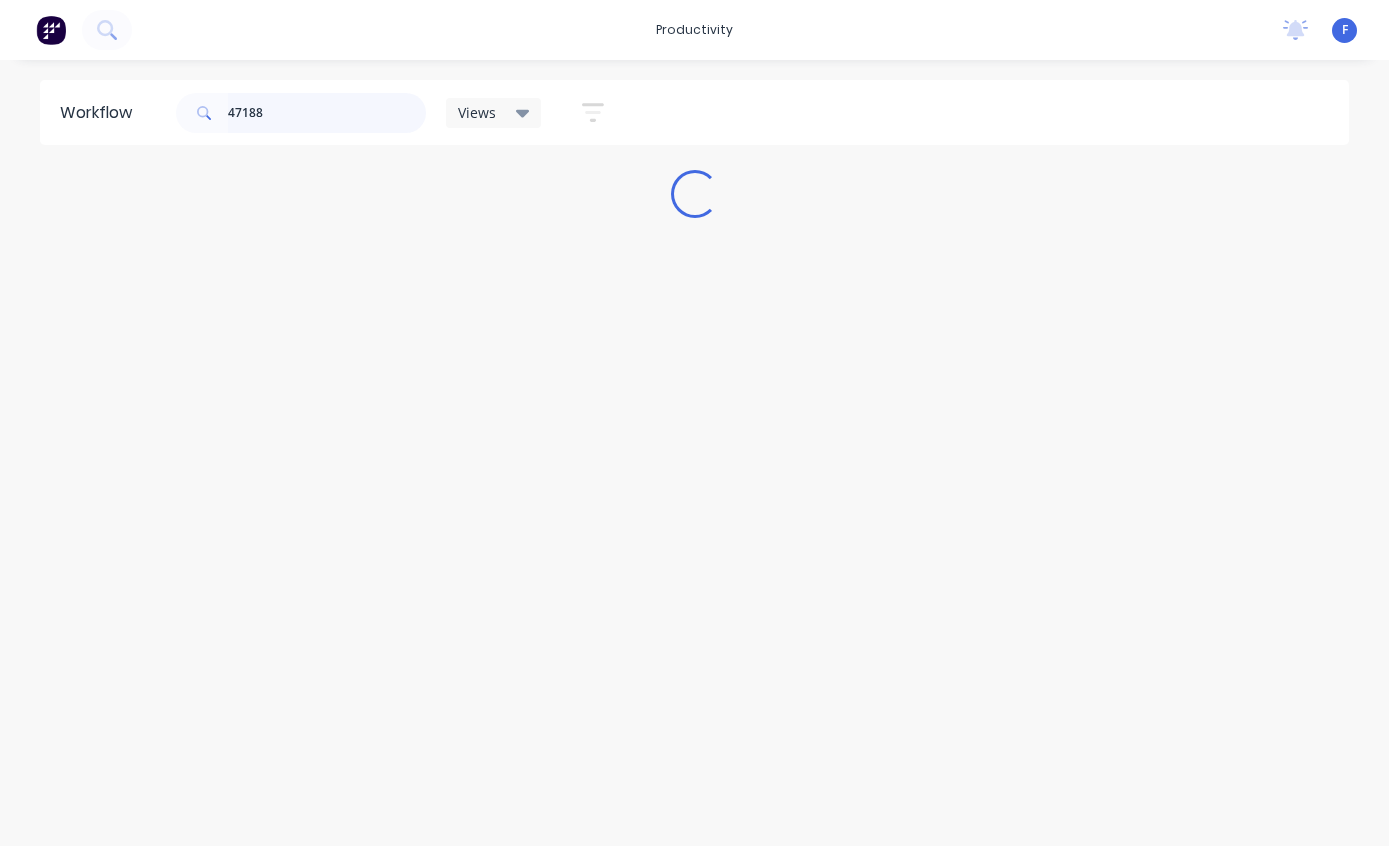 scroll, scrollTop: 0, scrollLeft: 0, axis: both 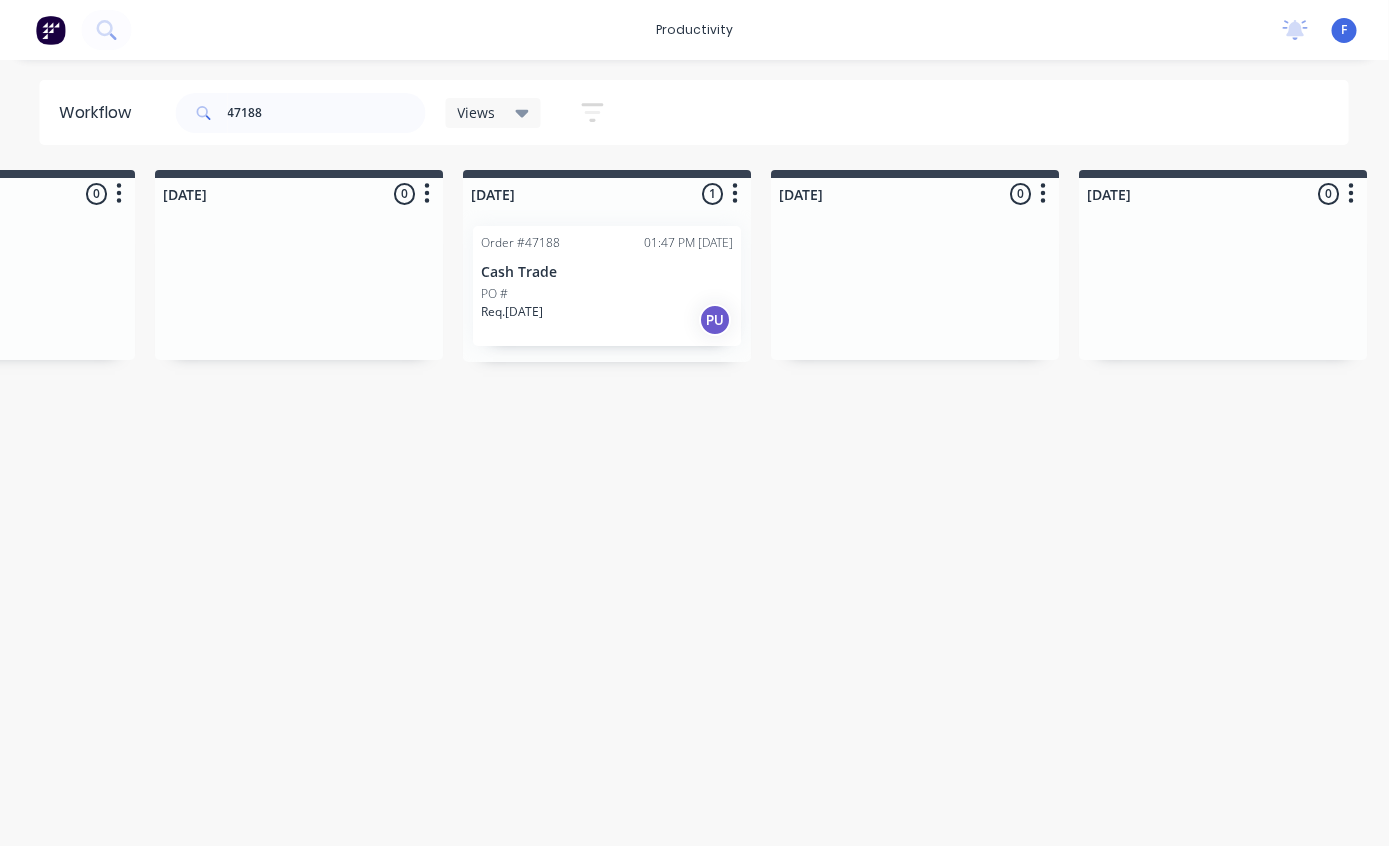 click on "Order #47188 01:47 PM [DATE] Cash Trade PO # Req. [DATE] PU" at bounding box center [608, 286] 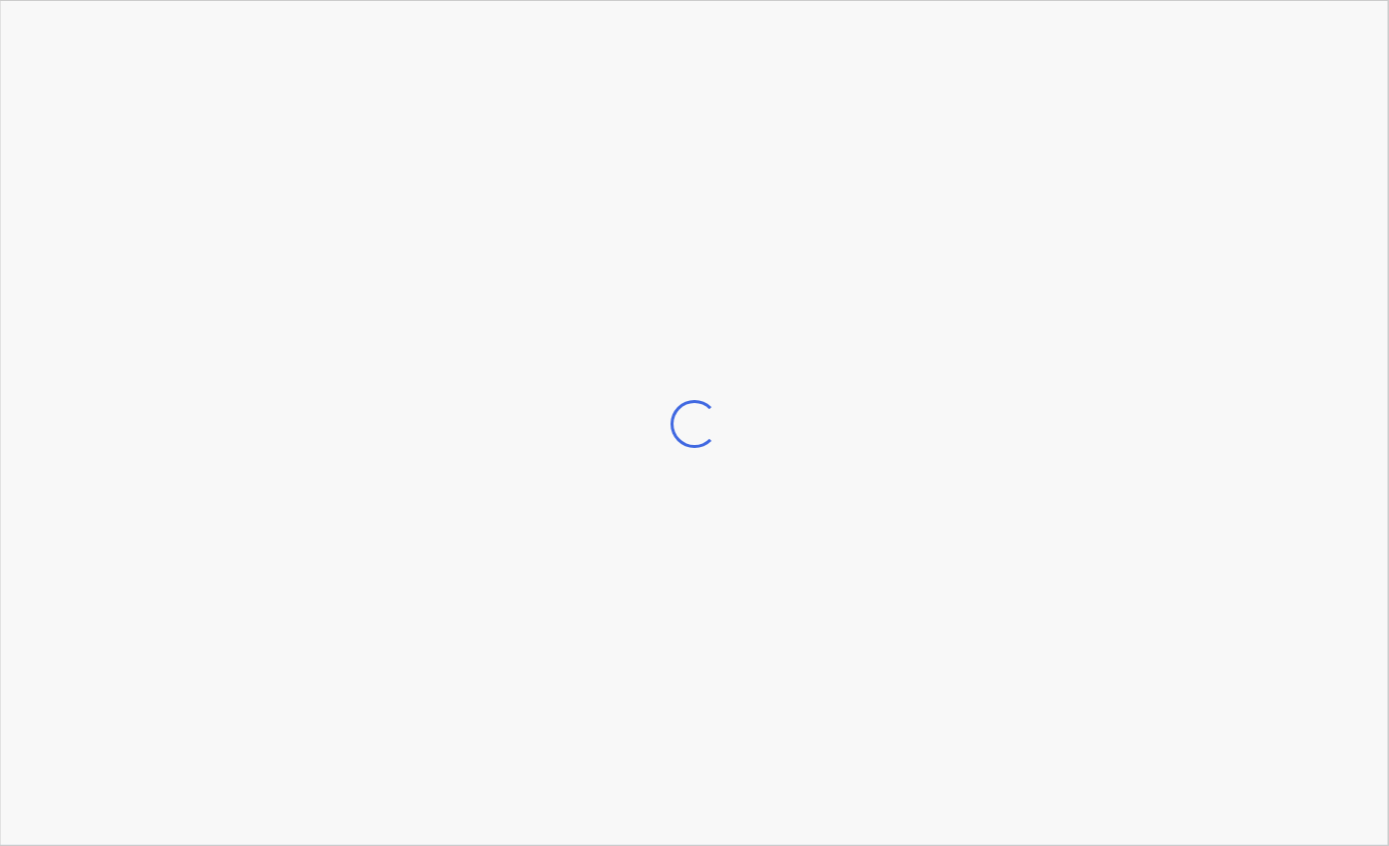 scroll, scrollTop: 0, scrollLeft: 1120, axis: horizontal 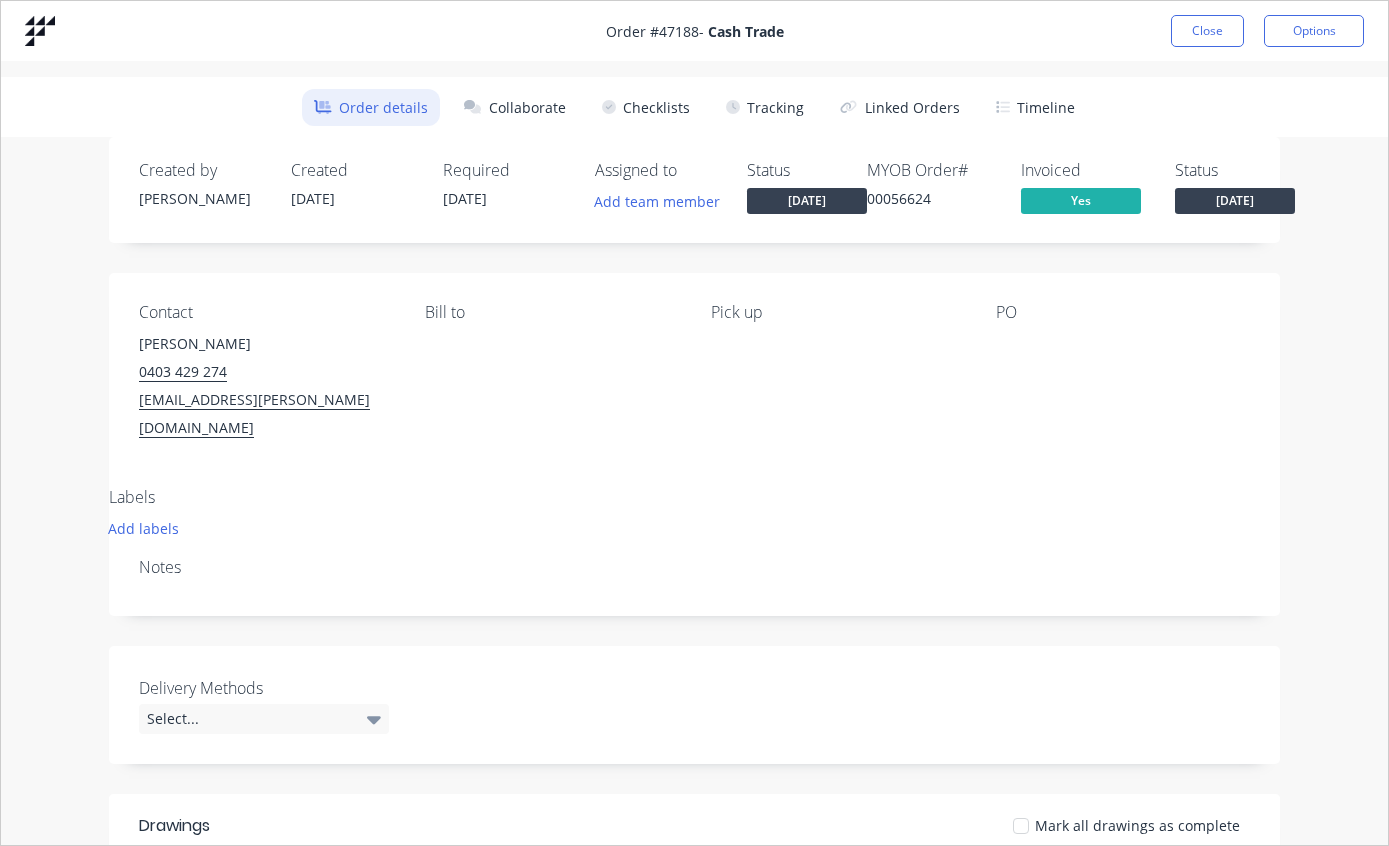 click on "Close" at bounding box center [1207, 31] 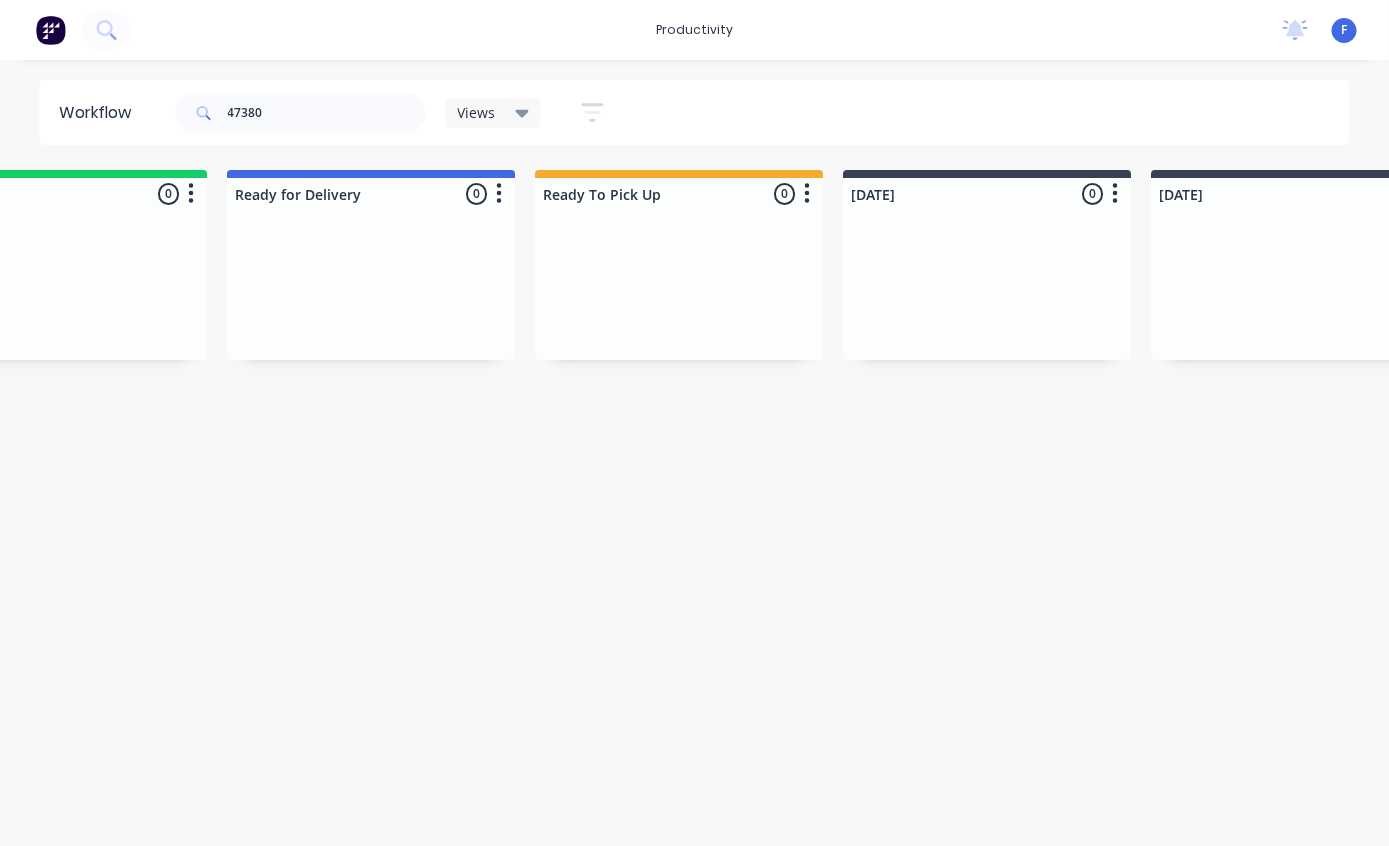 scroll, scrollTop: 0, scrollLeft: 0, axis: both 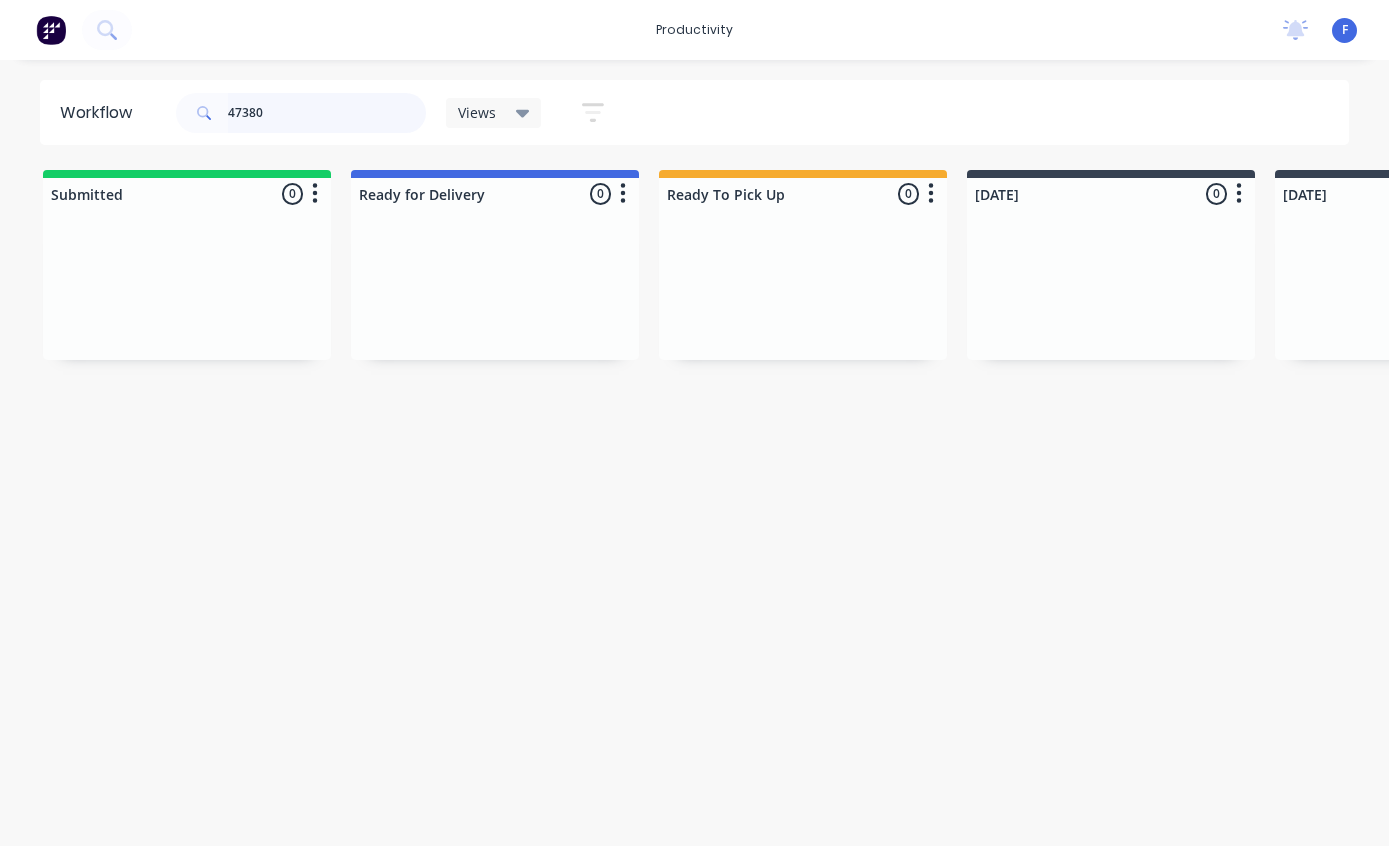 click on "47380" at bounding box center (327, 113) 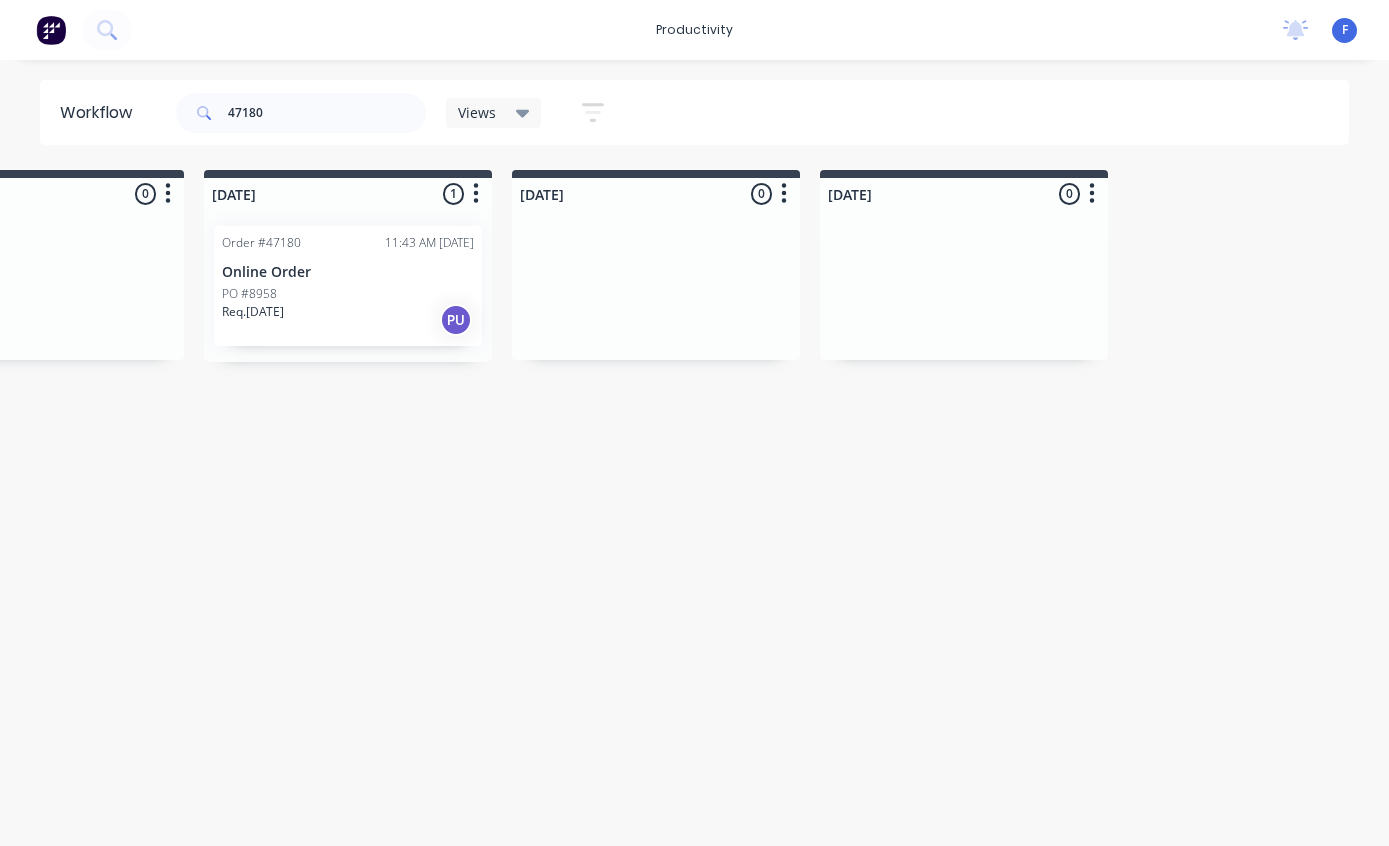scroll, scrollTop: 0, scrollLeft: 1003, axis: horizontal 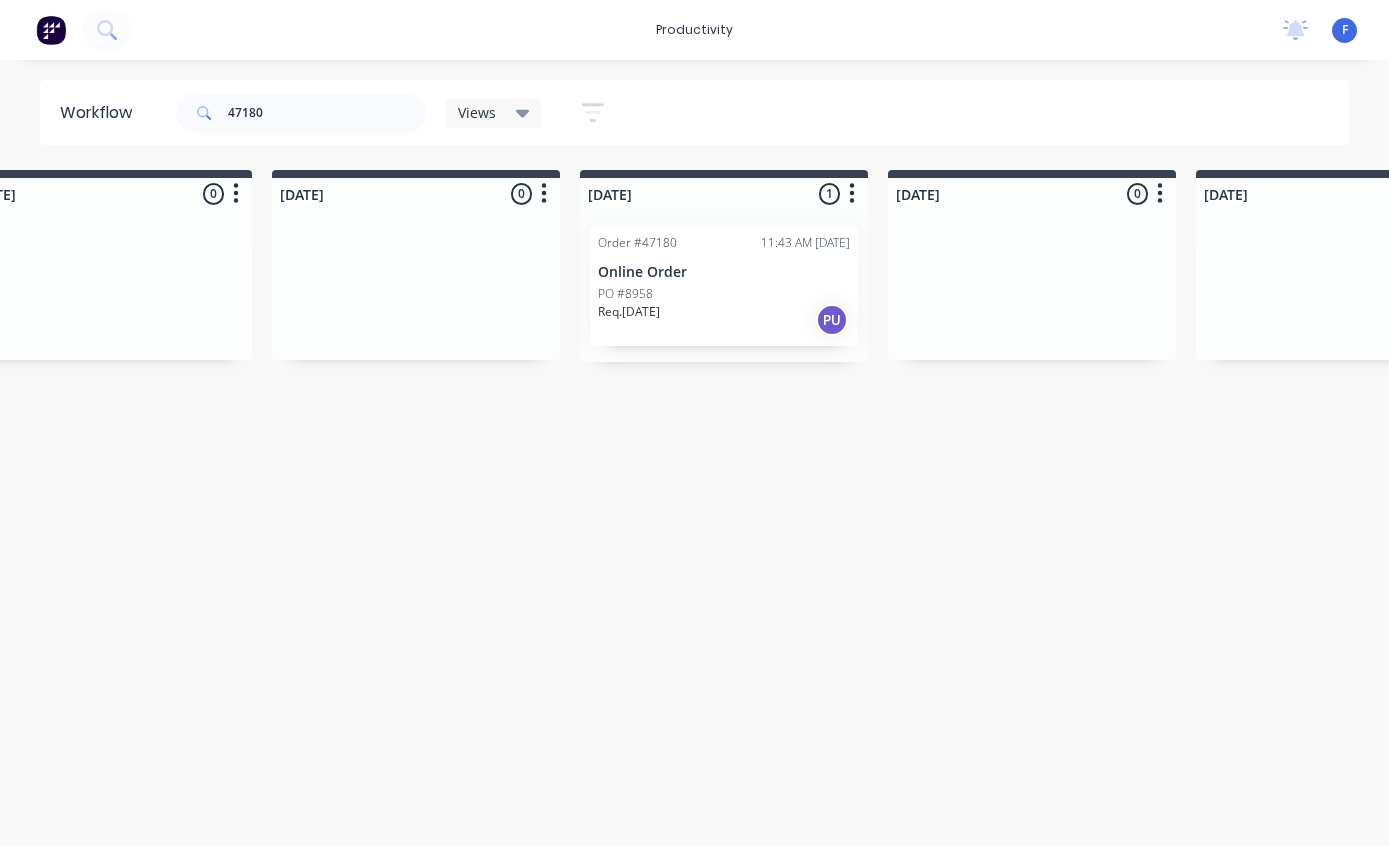 click on "PO #8958" at bounding box center [724, 294] 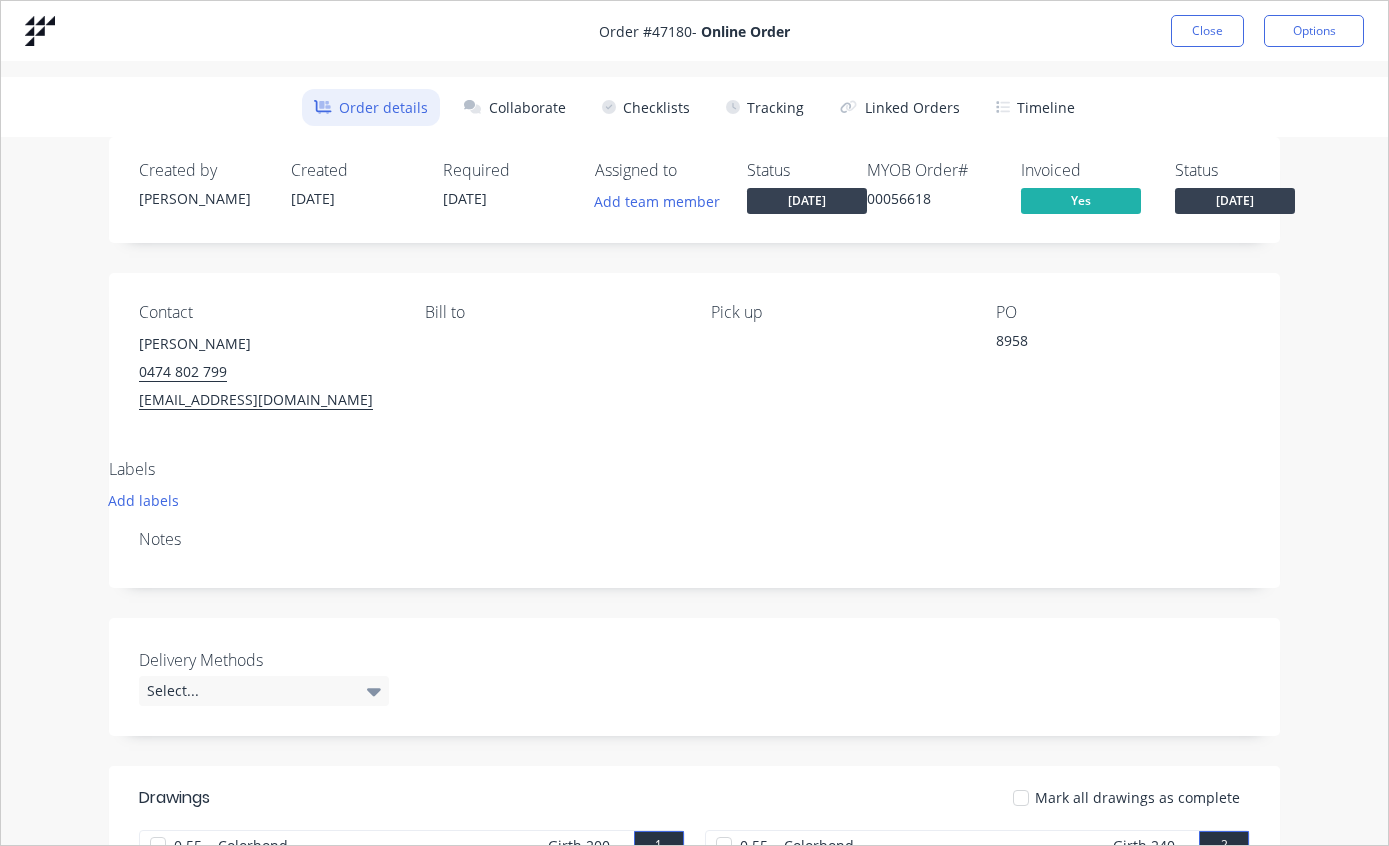 scroll, scrollTop: 0, scrollLeft: 0, axis: both 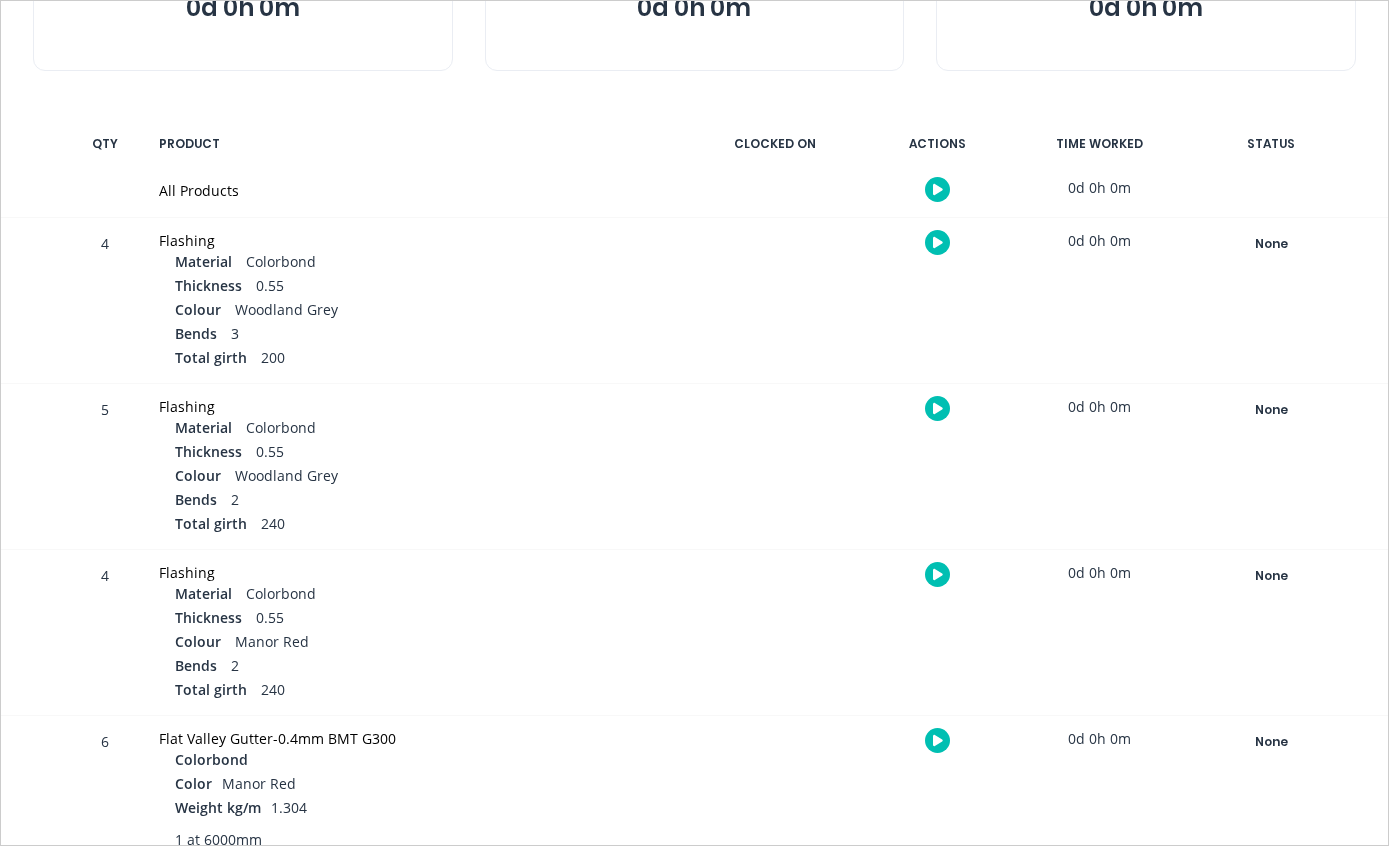 click on "None" at bounding box center [1271, 244] 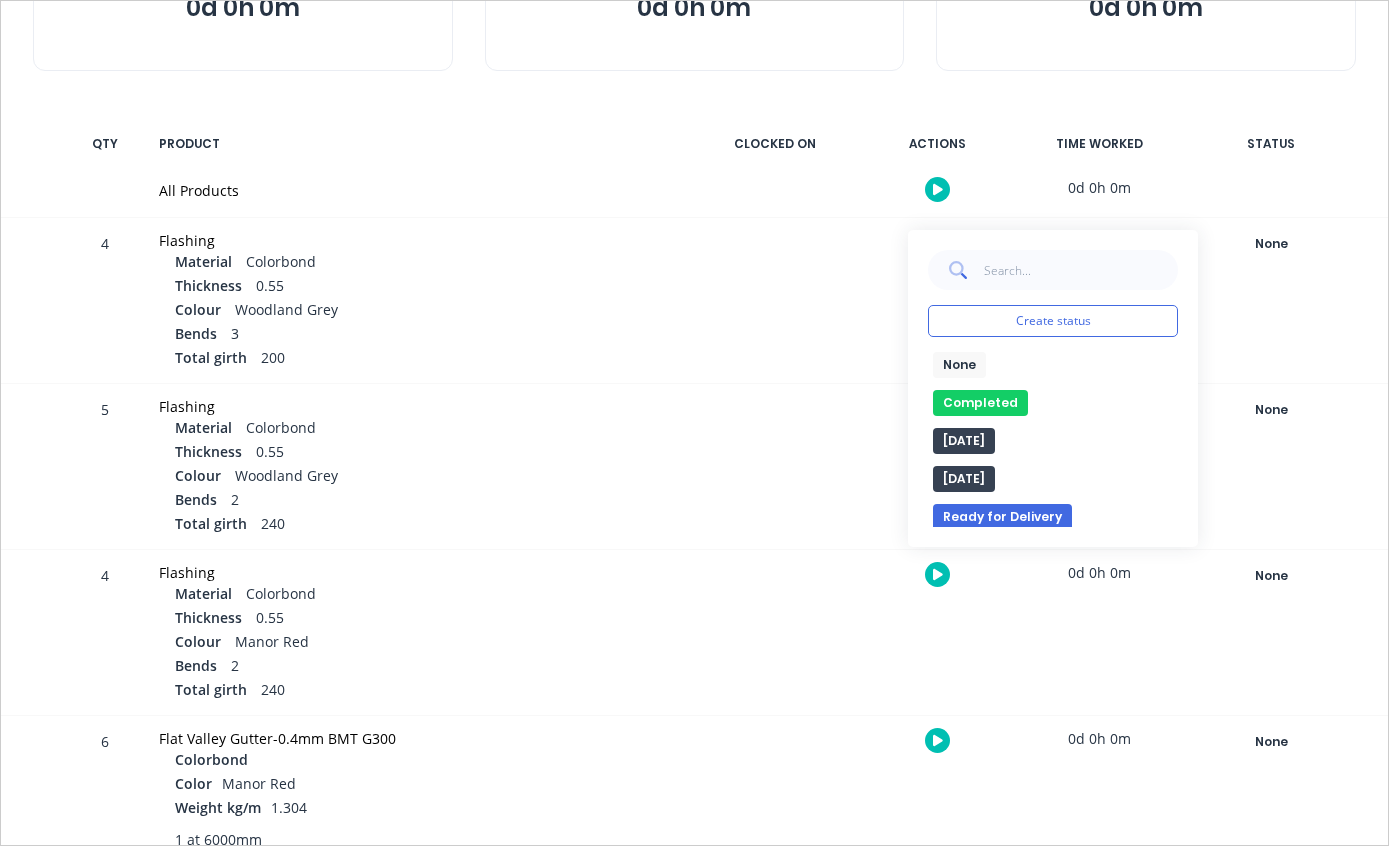 click on "Completed" at bounding box center (980, 403) 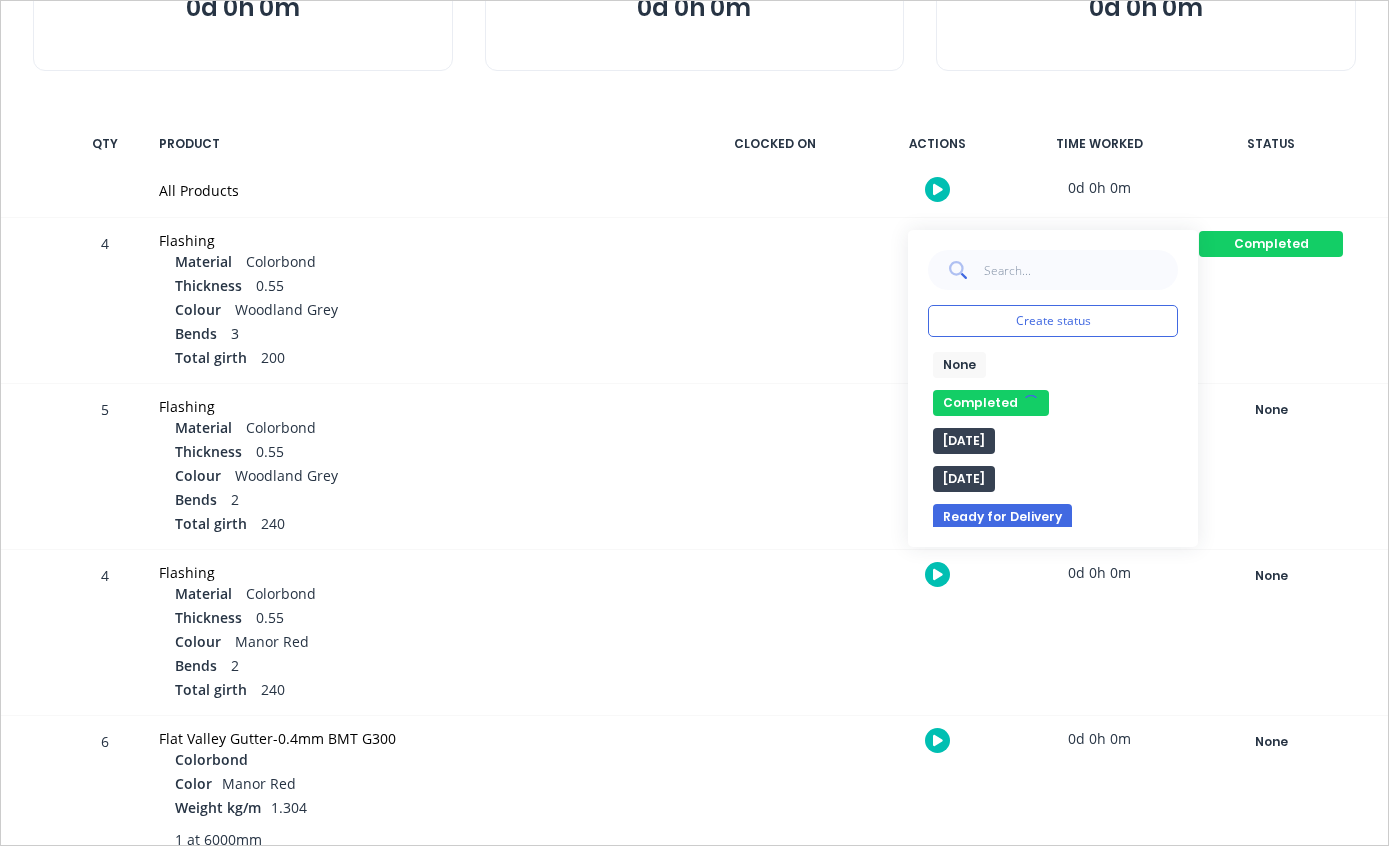 click on "None" at bounding box center [1271, 410] 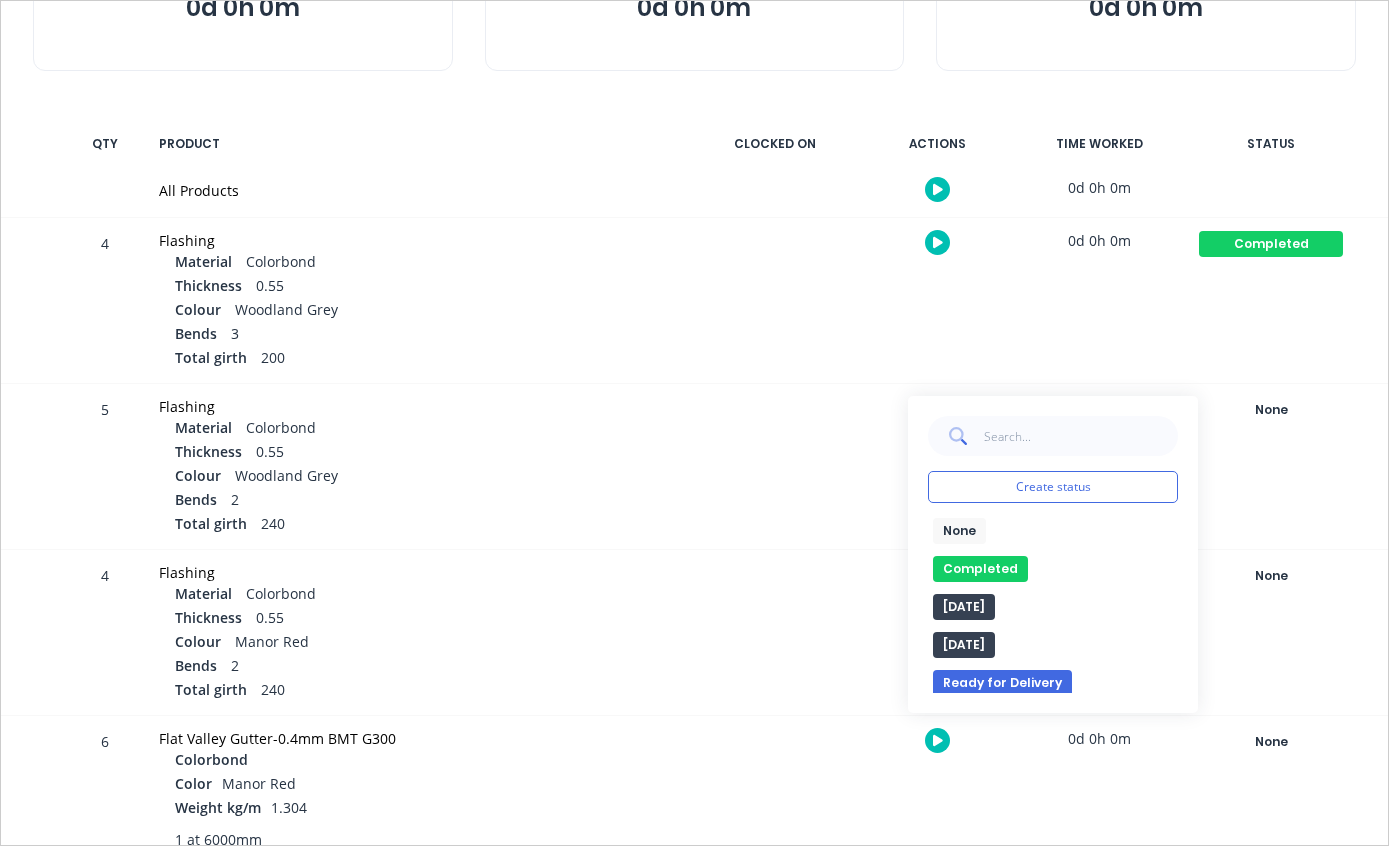 click on "None   edit Completed   edit [DATE]   [DATE]   Ready for Delivery    Ready To Pick Up   Submitted   [DATE]   [DATE]   [DATE]" at bounding box center [1053, 605] 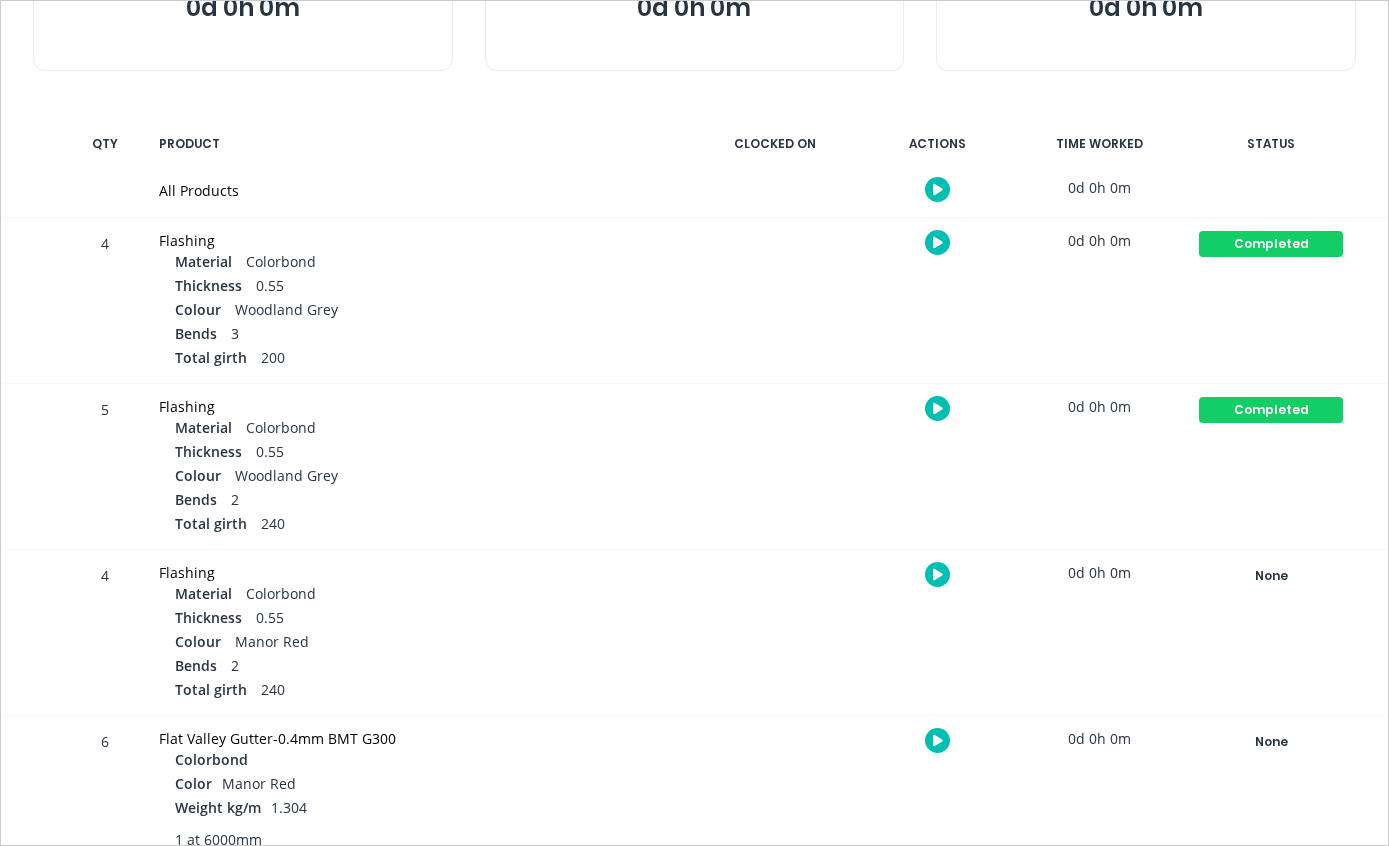 click on "None" at bounding box center [1271, 576] 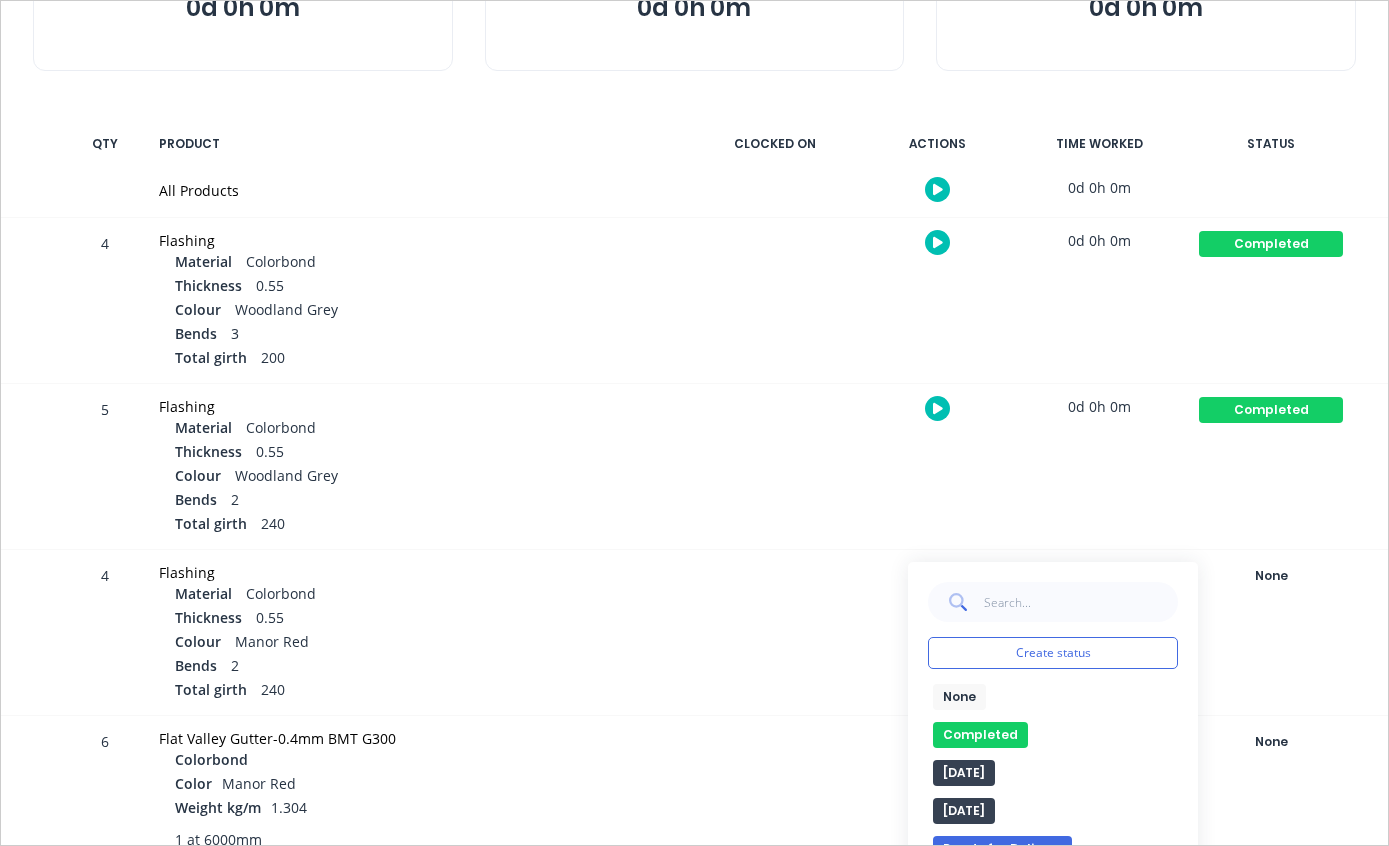 click on "Completed" at bounding box center [980, 735] 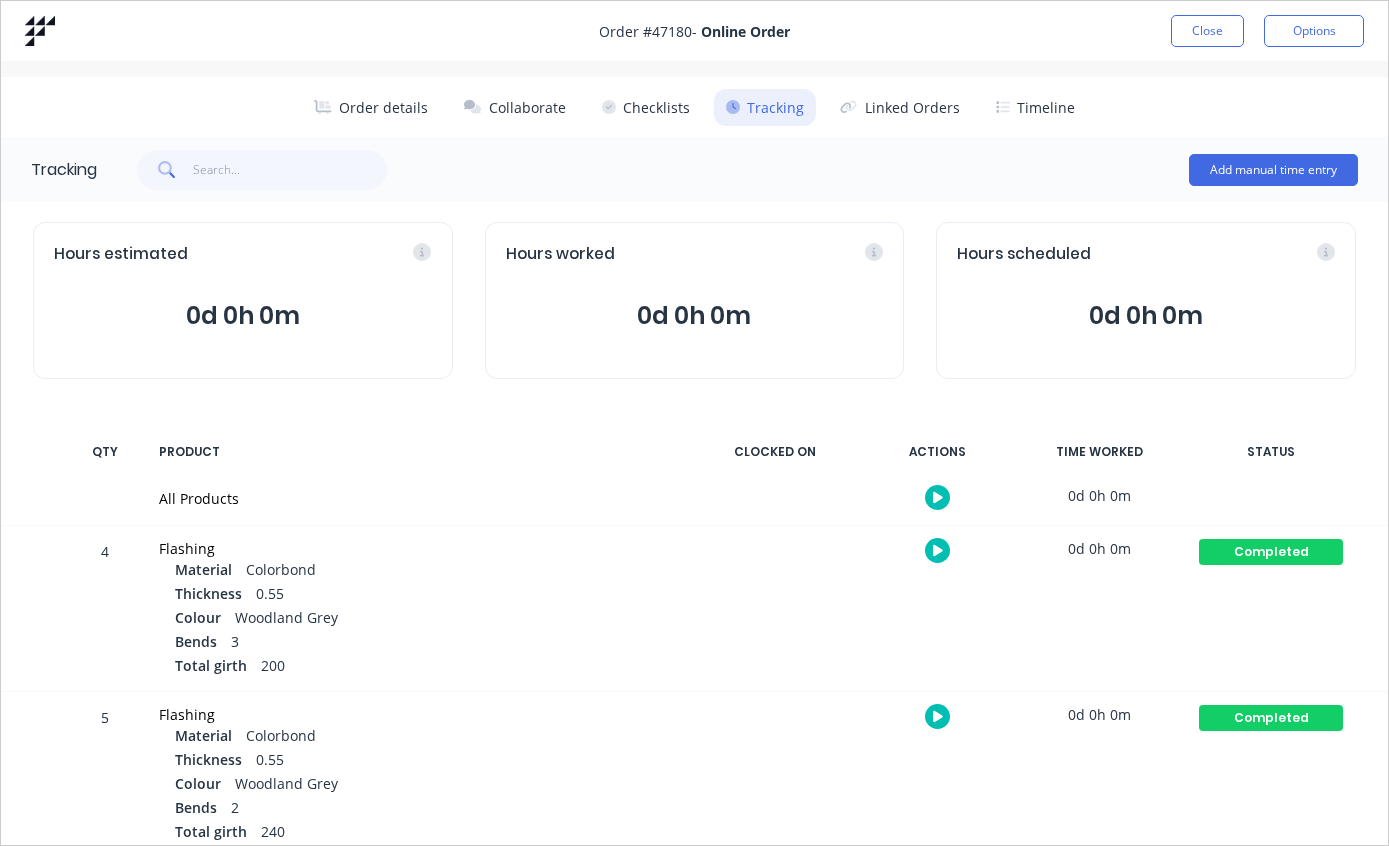 scroll, scrollTop: 0, scrollLeft: 0, axis: both 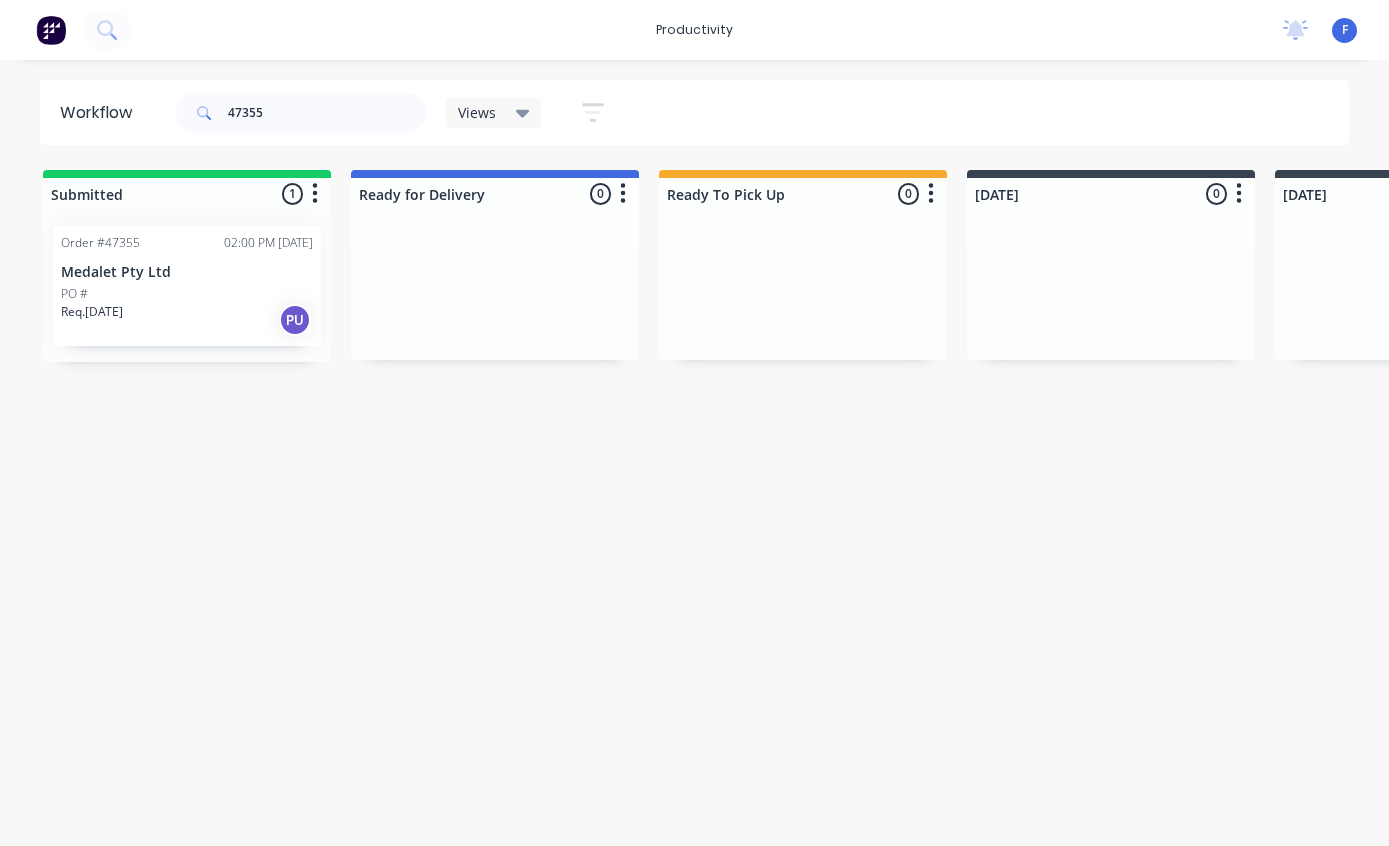 click on "PO #" at bounding box center [187, 294] 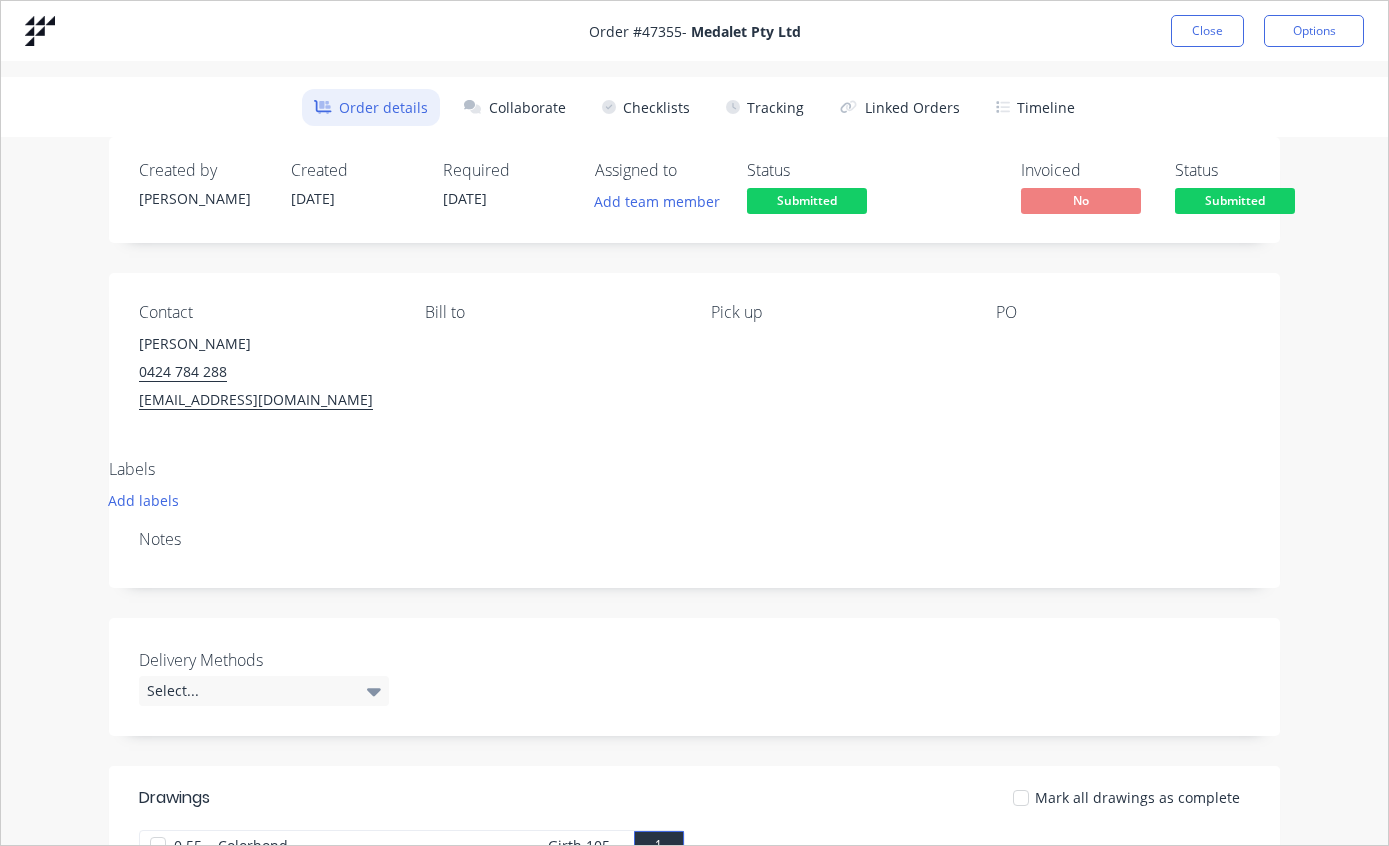 click on "Tracking" at bounding box center (765, 107) 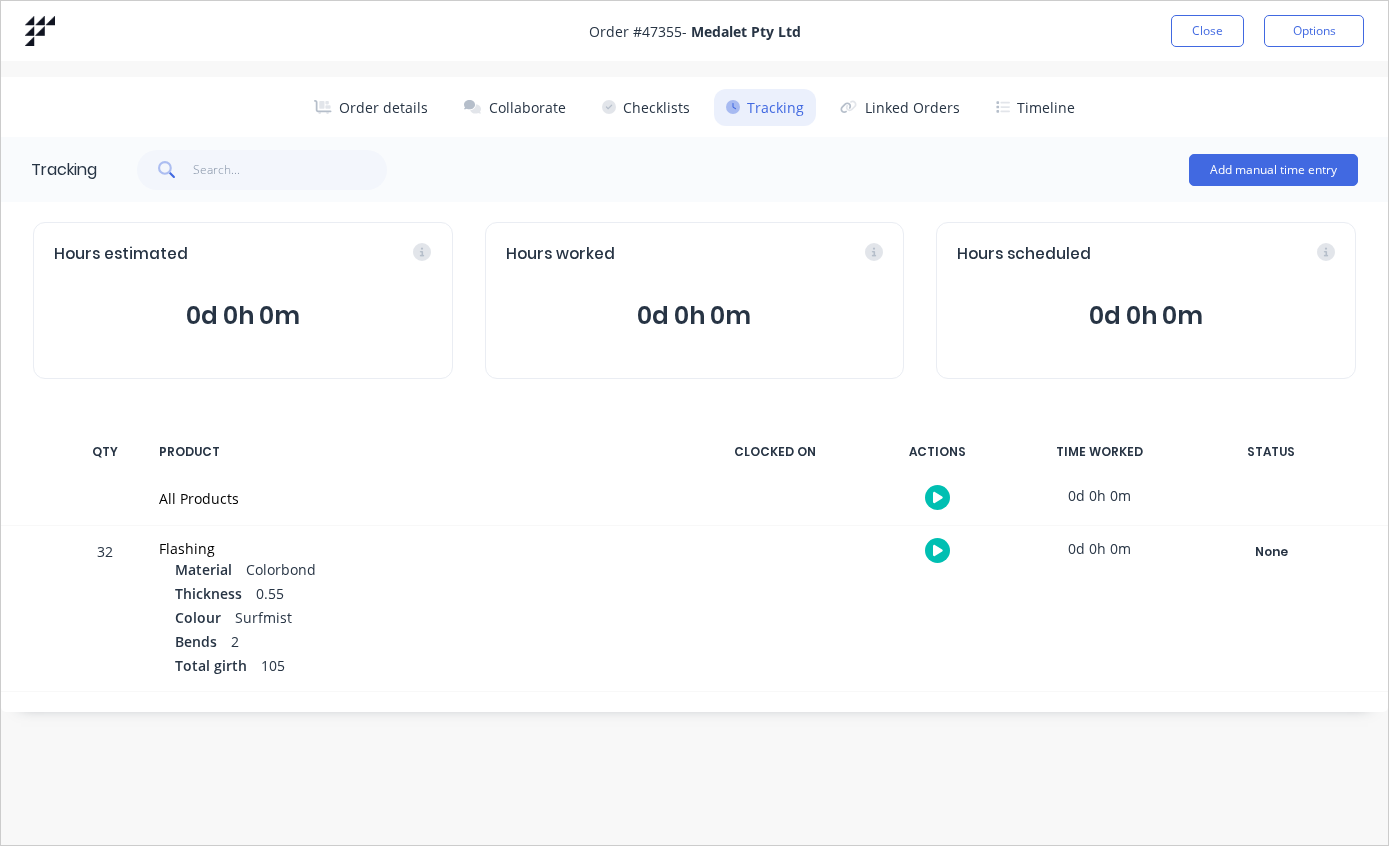 click on "Close" at bounding box center (1207, 31) 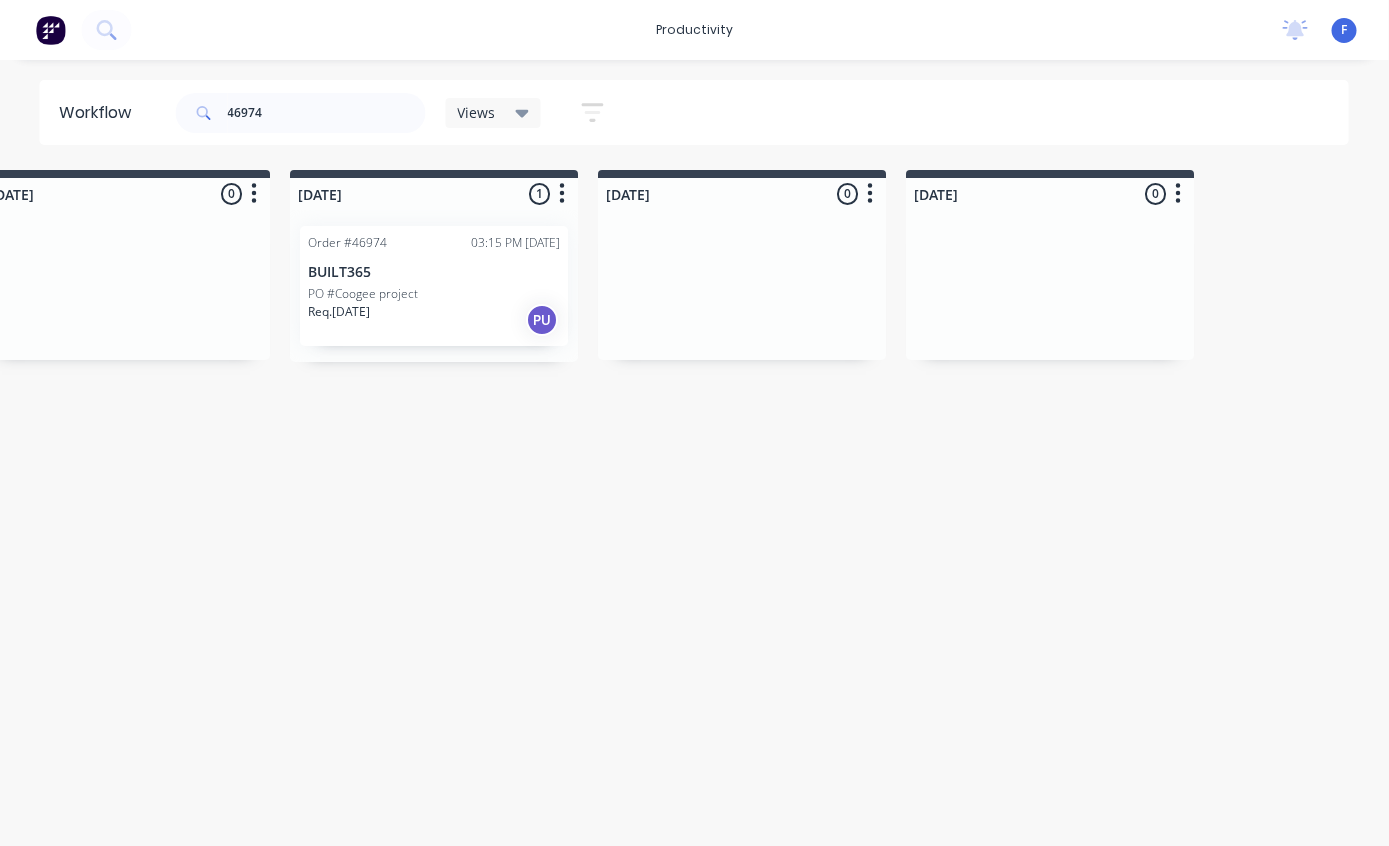 click on "Order #46974 03:15 PM [DATE] BUILT365 PO #Coogee project Req. [DATE] PU" at bounding box center [435, 286] 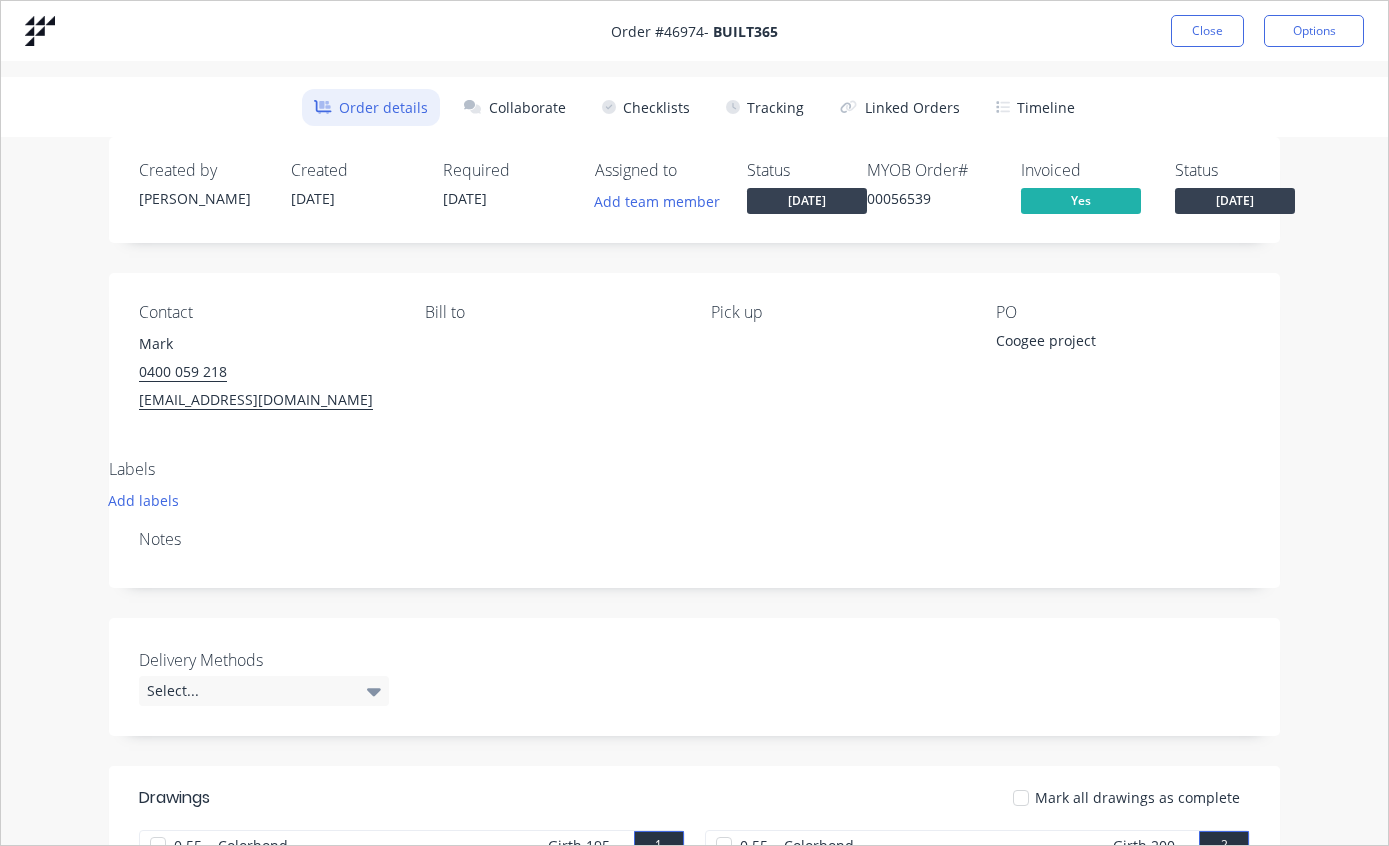 scroll, scrollTop: 0, scrollLeft: 0, axis: both 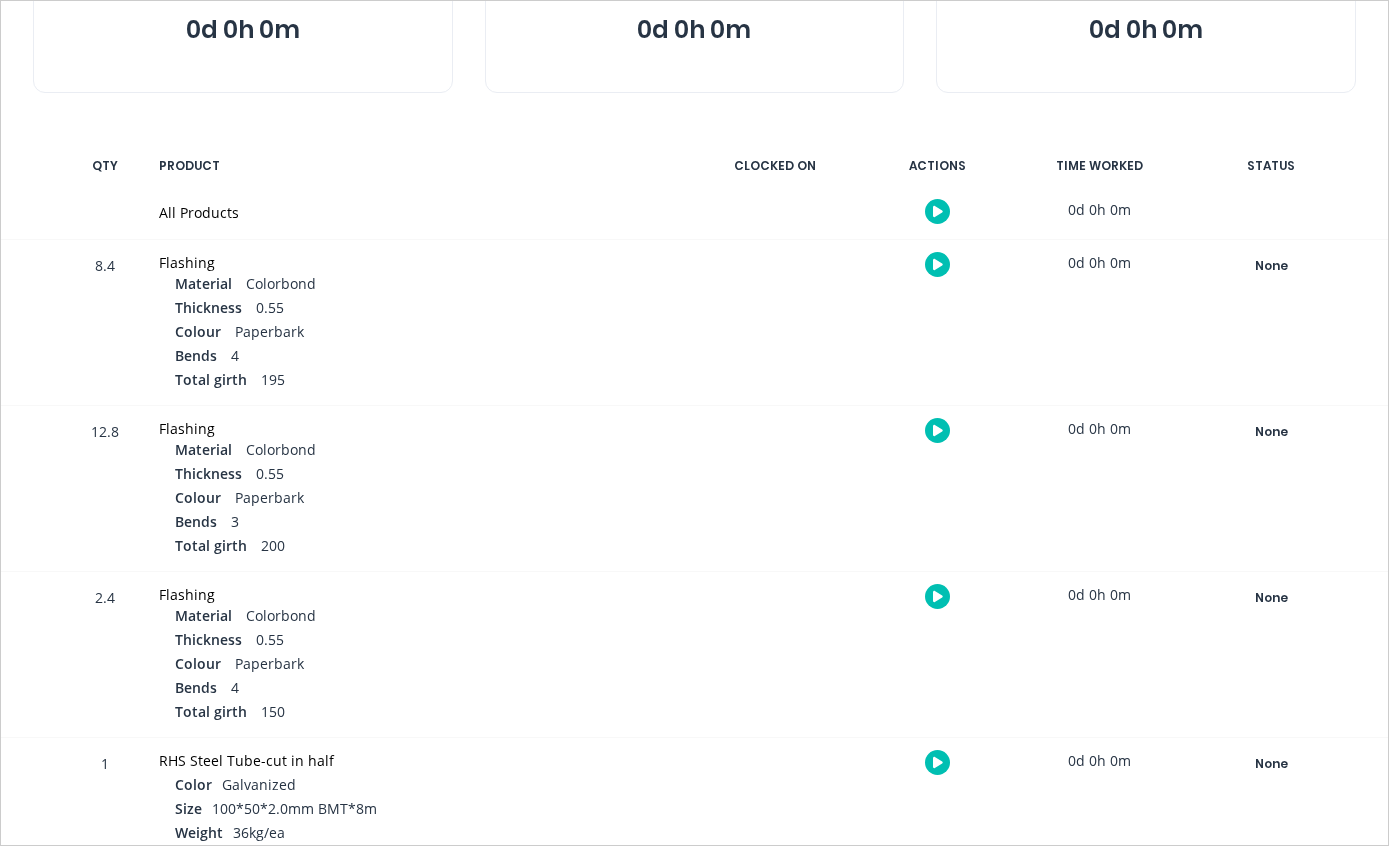 click on "None" at bounding box center (1271, 266) 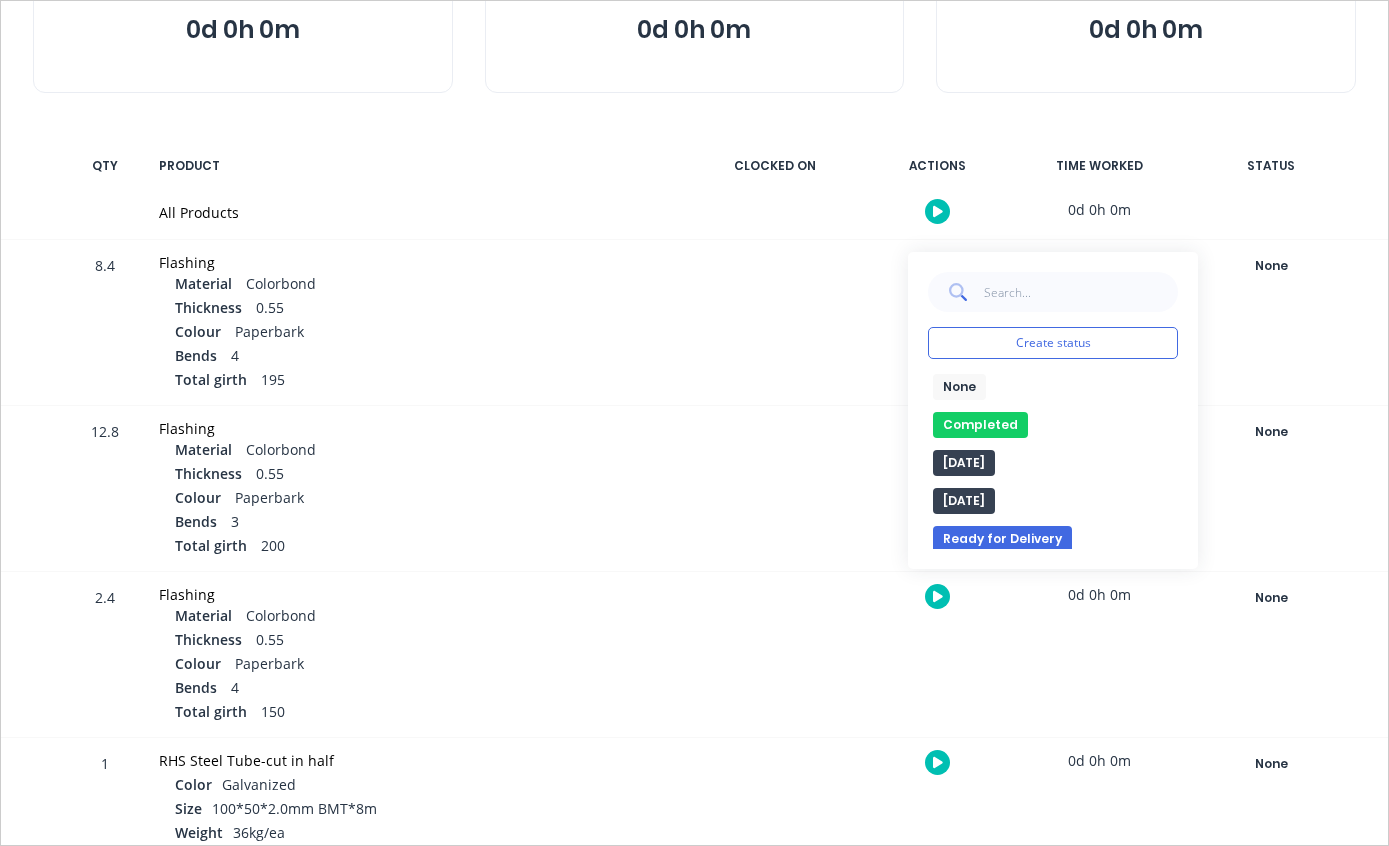 click on "Completed" at bounding box center (980, 425) 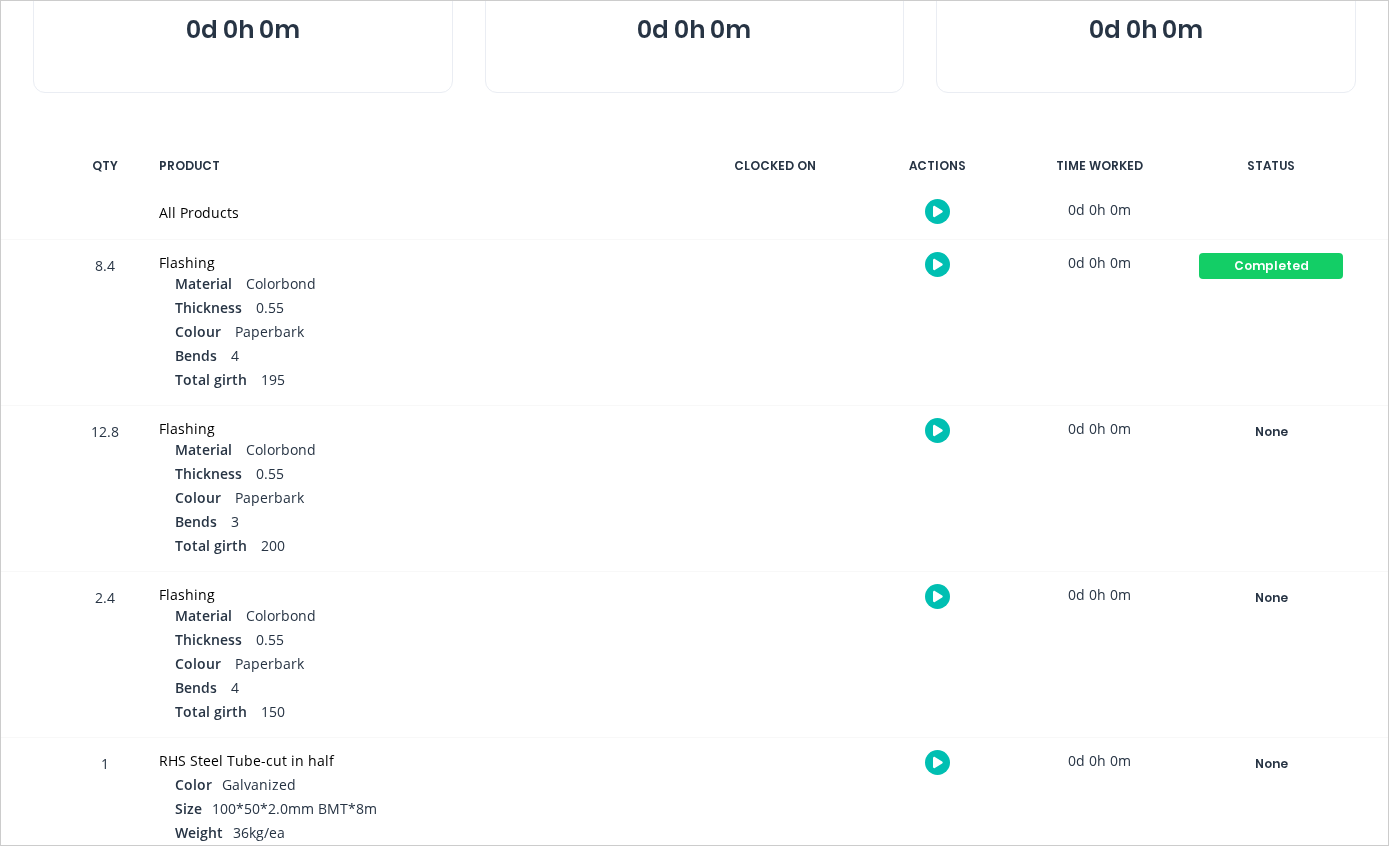 click on "None" at bounding box center (1271, 432) 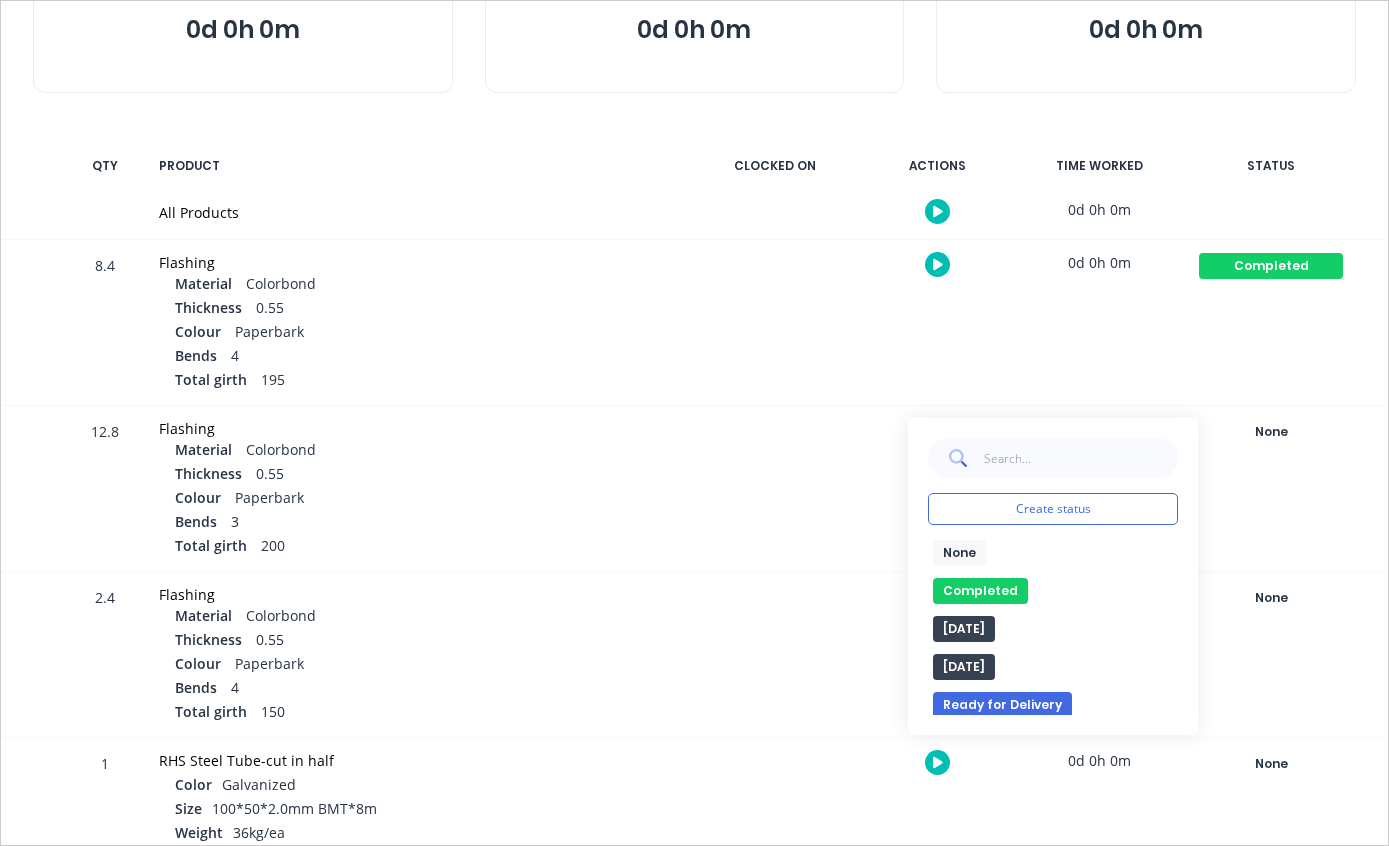 click on "Completed" at bounding box center [980, 591] 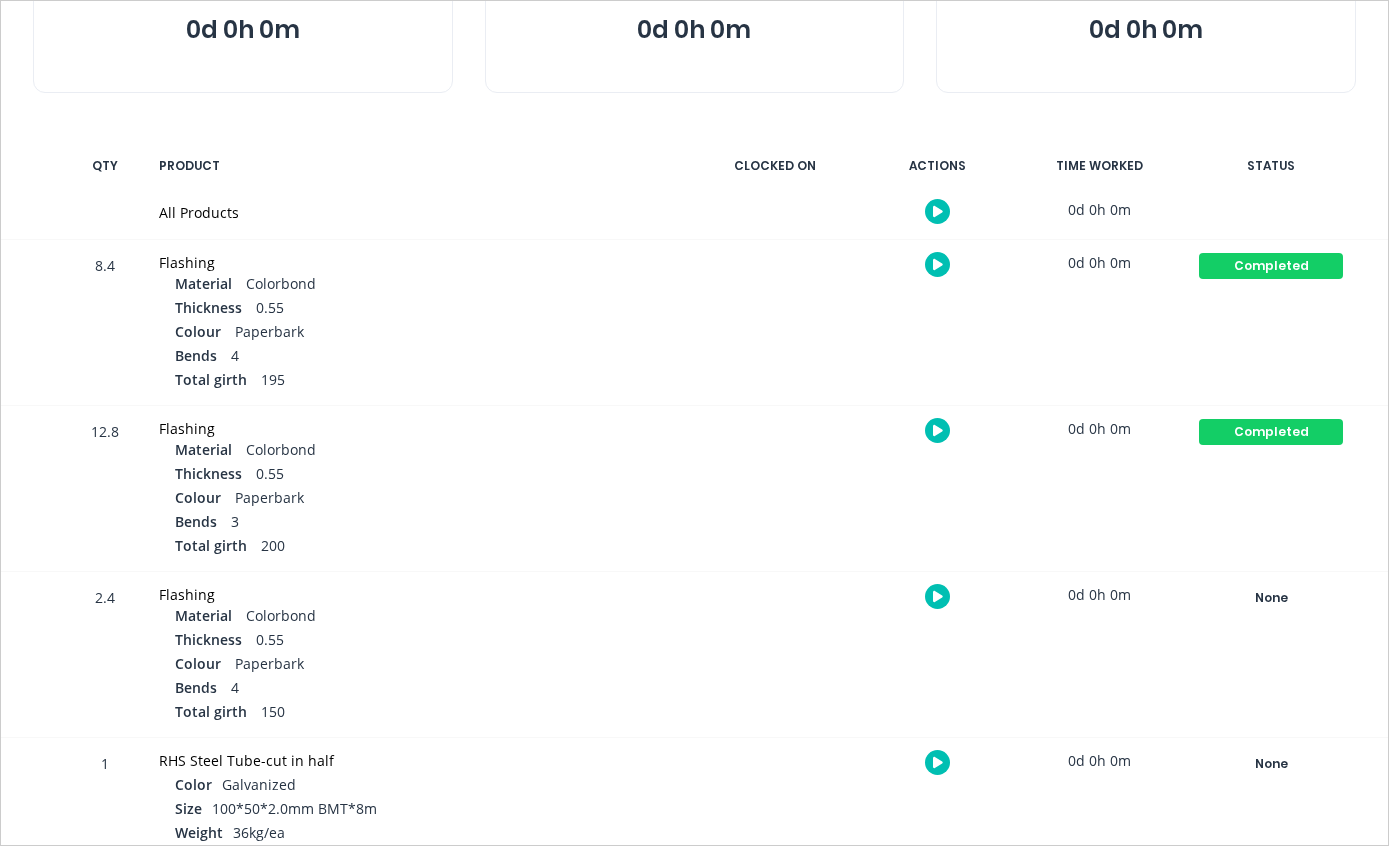 click on "None" at bounding box center [1271, 598] 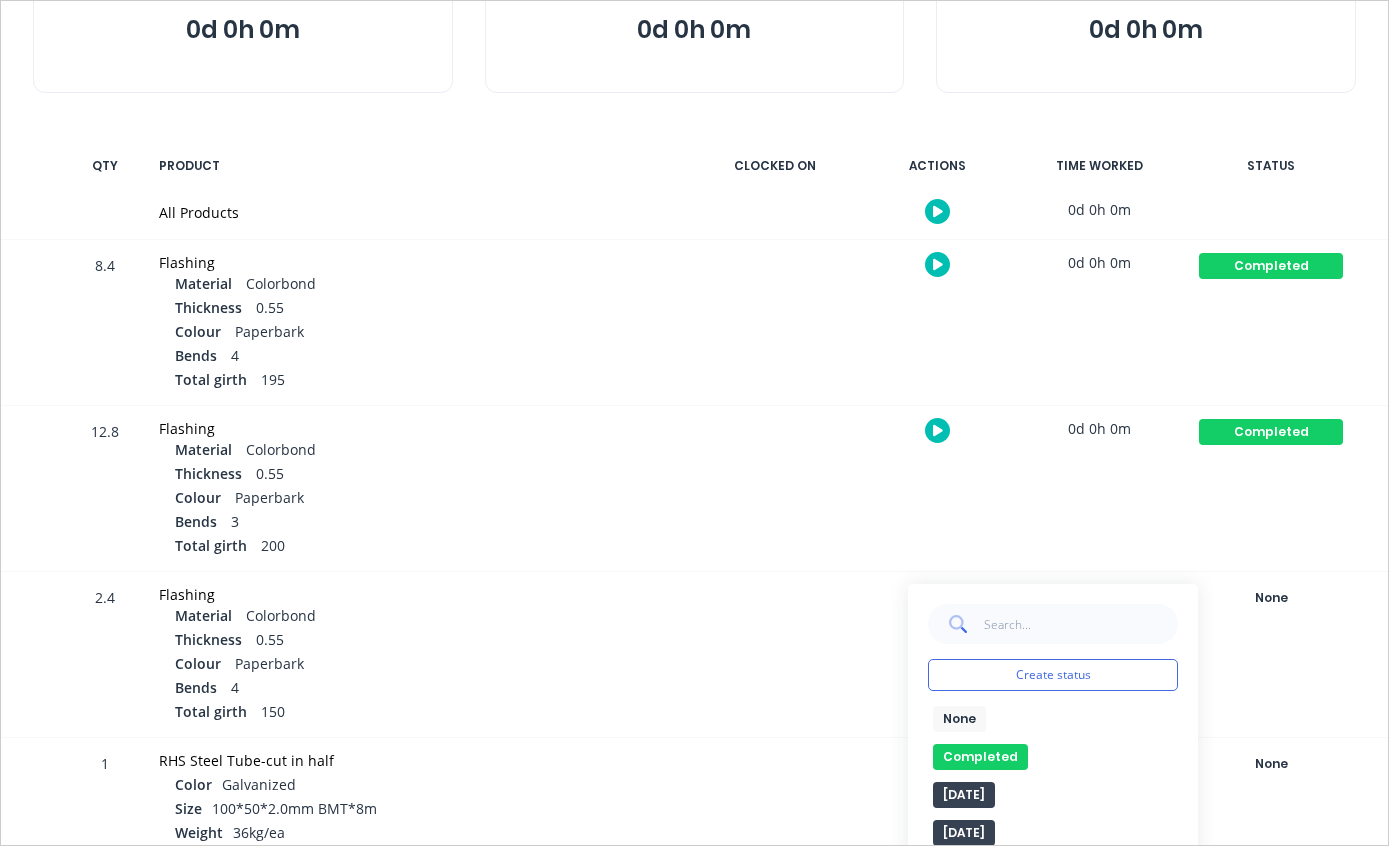 click on "Completed" at bounding box center [980, 757] 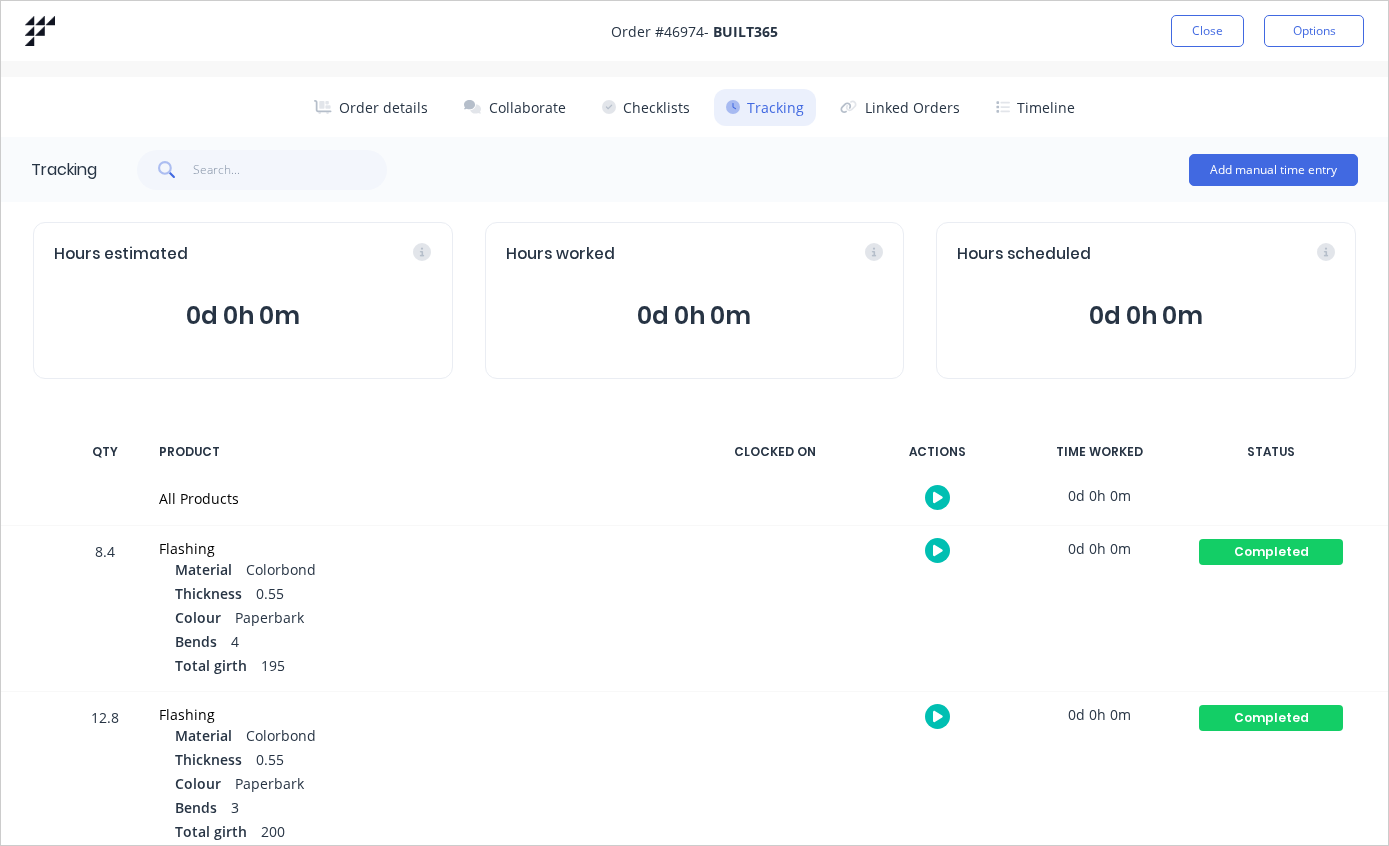 scroll, scrollTop: 0, scrollLeft: 0, axis: both 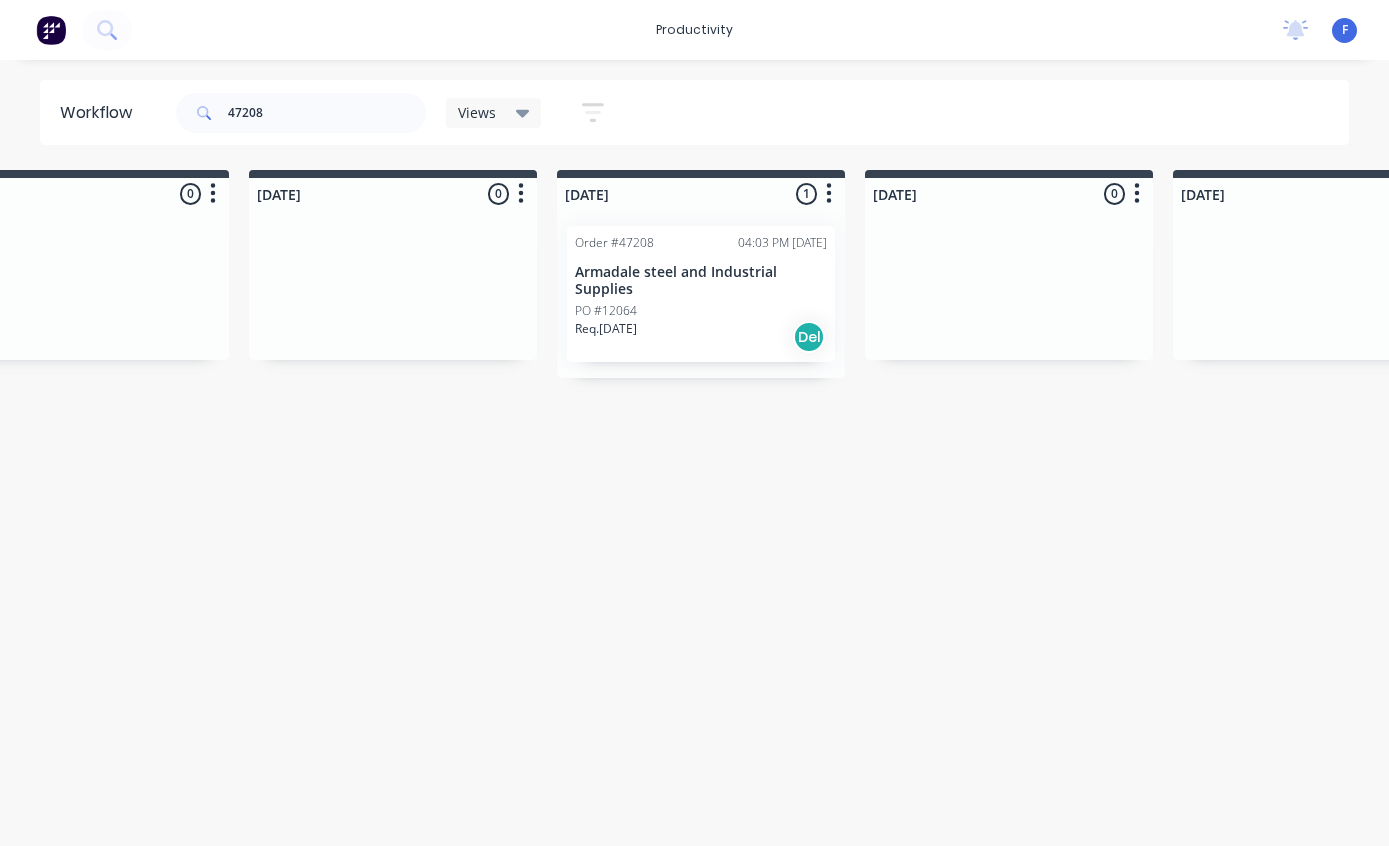 click on "Order #47208 04:03 PM [DATE] Armadale steel and Industrial Supplies PO #12064 Req. [DATE] Del" at bounding box center (701, 294) 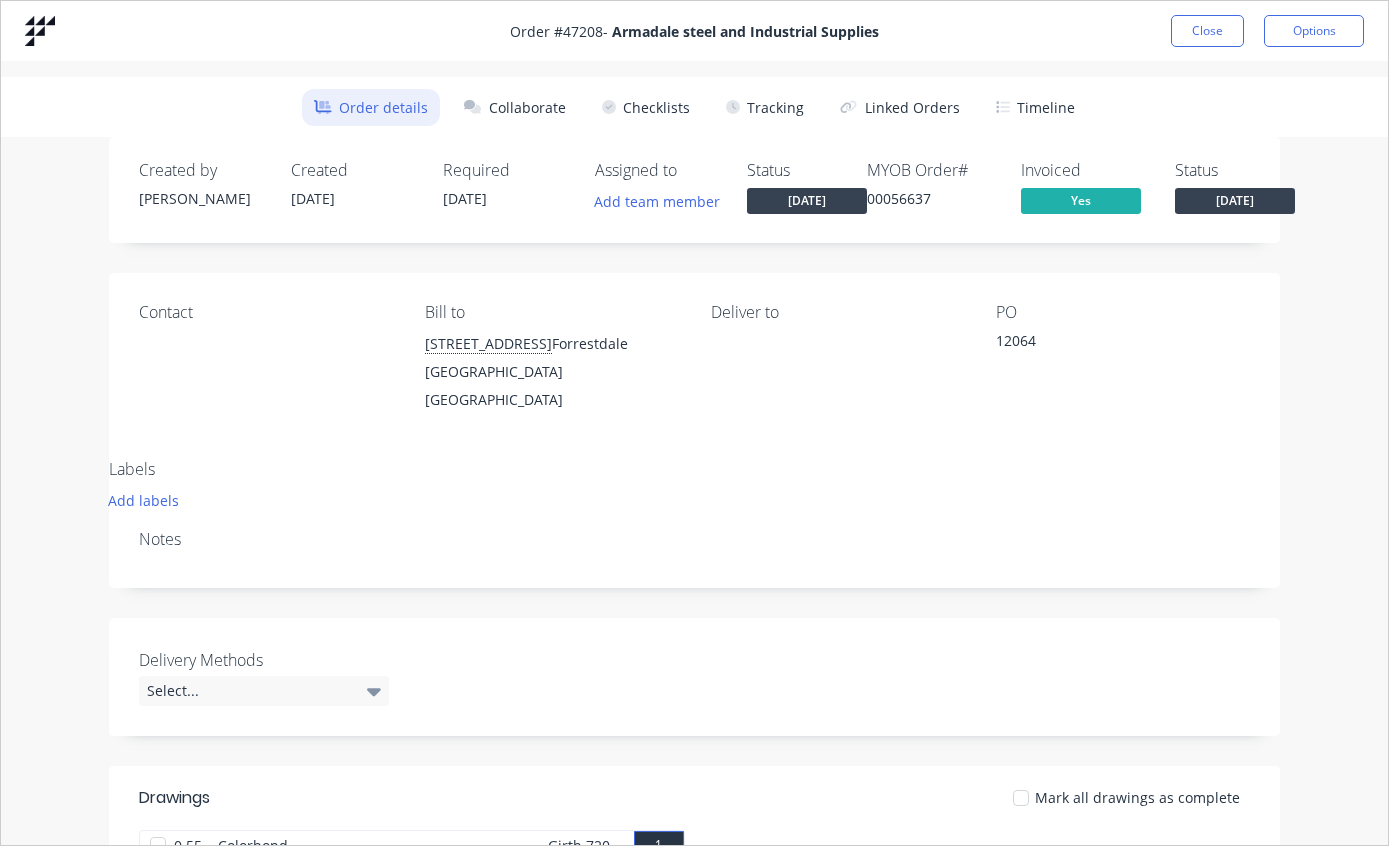 click on "Tracking" at bounding box center (765, 107) 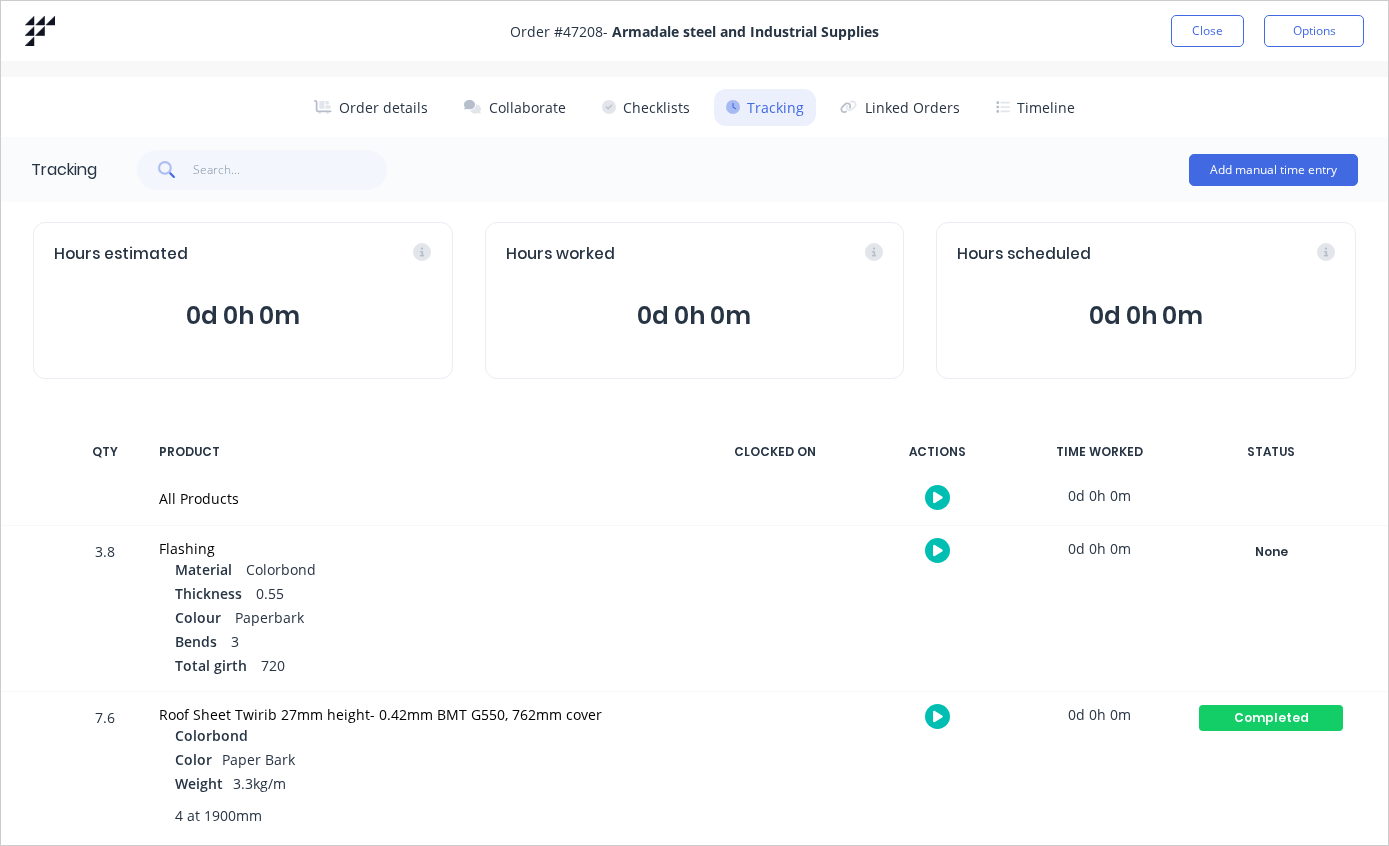 scroll, scrollTop: 0, scrollLeft: 0, axis: both 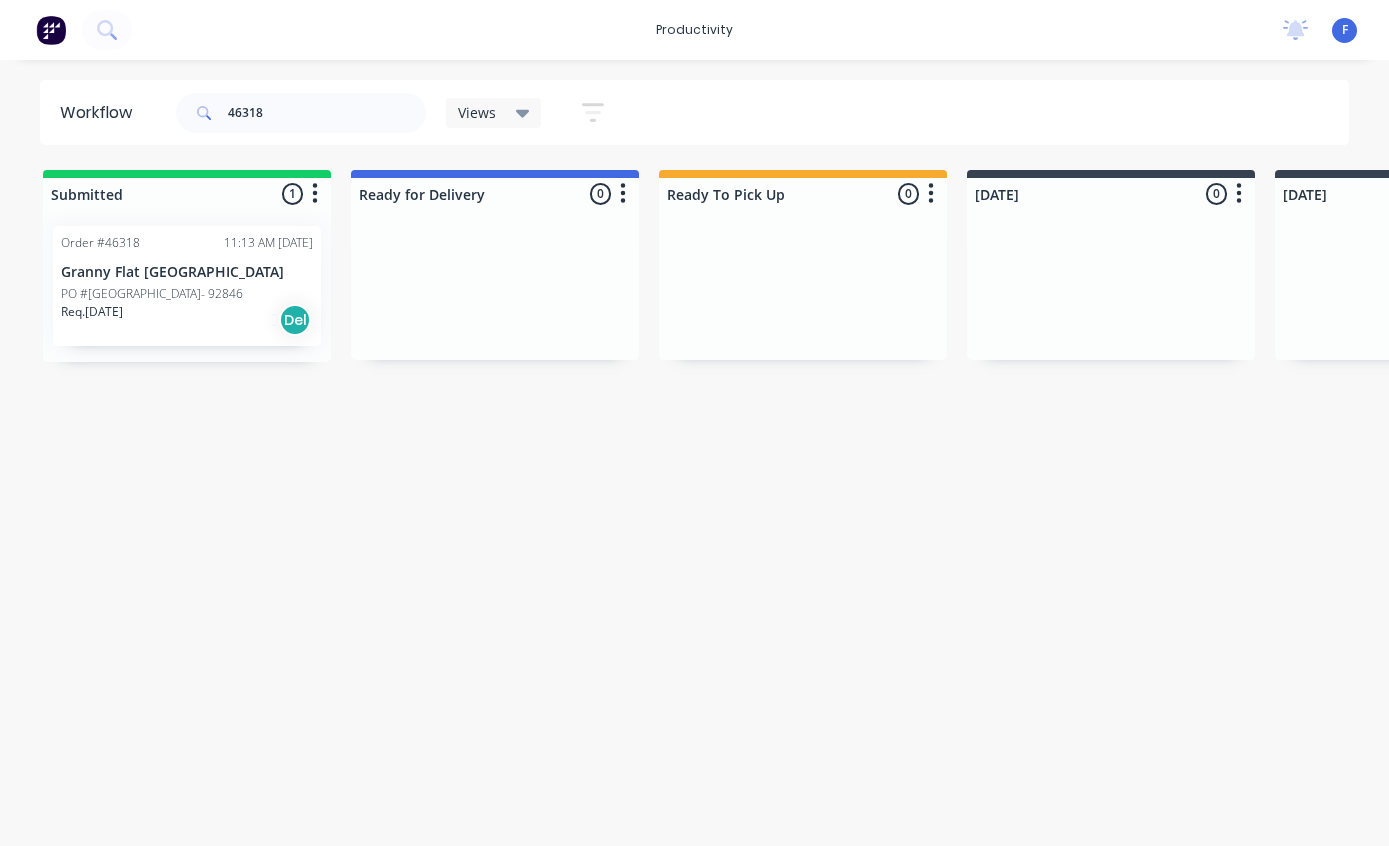 click on "Req. [DATE] Del" at bounding box center (187, 320) 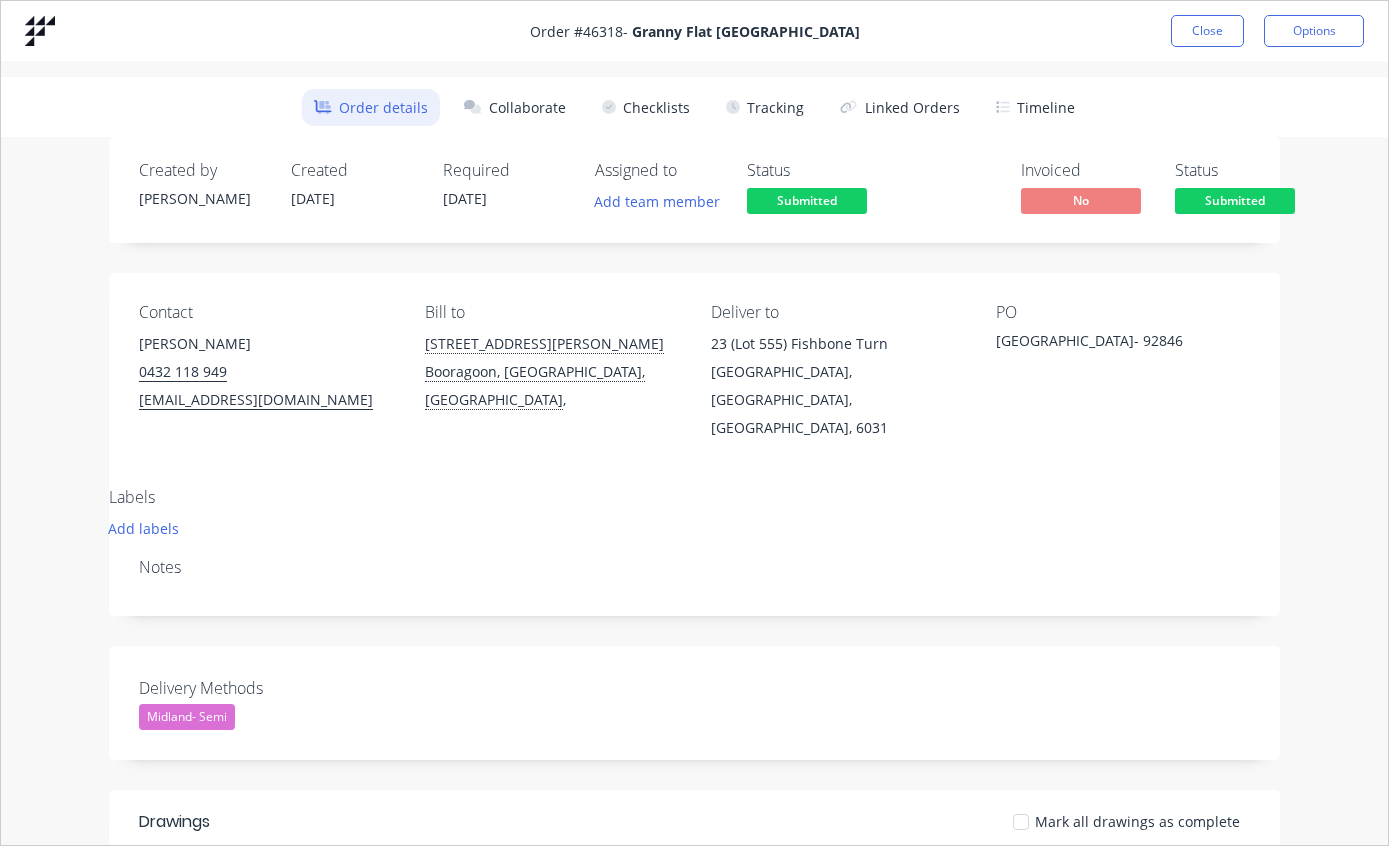 click on "Tracking" at bounding box center [765, 107] 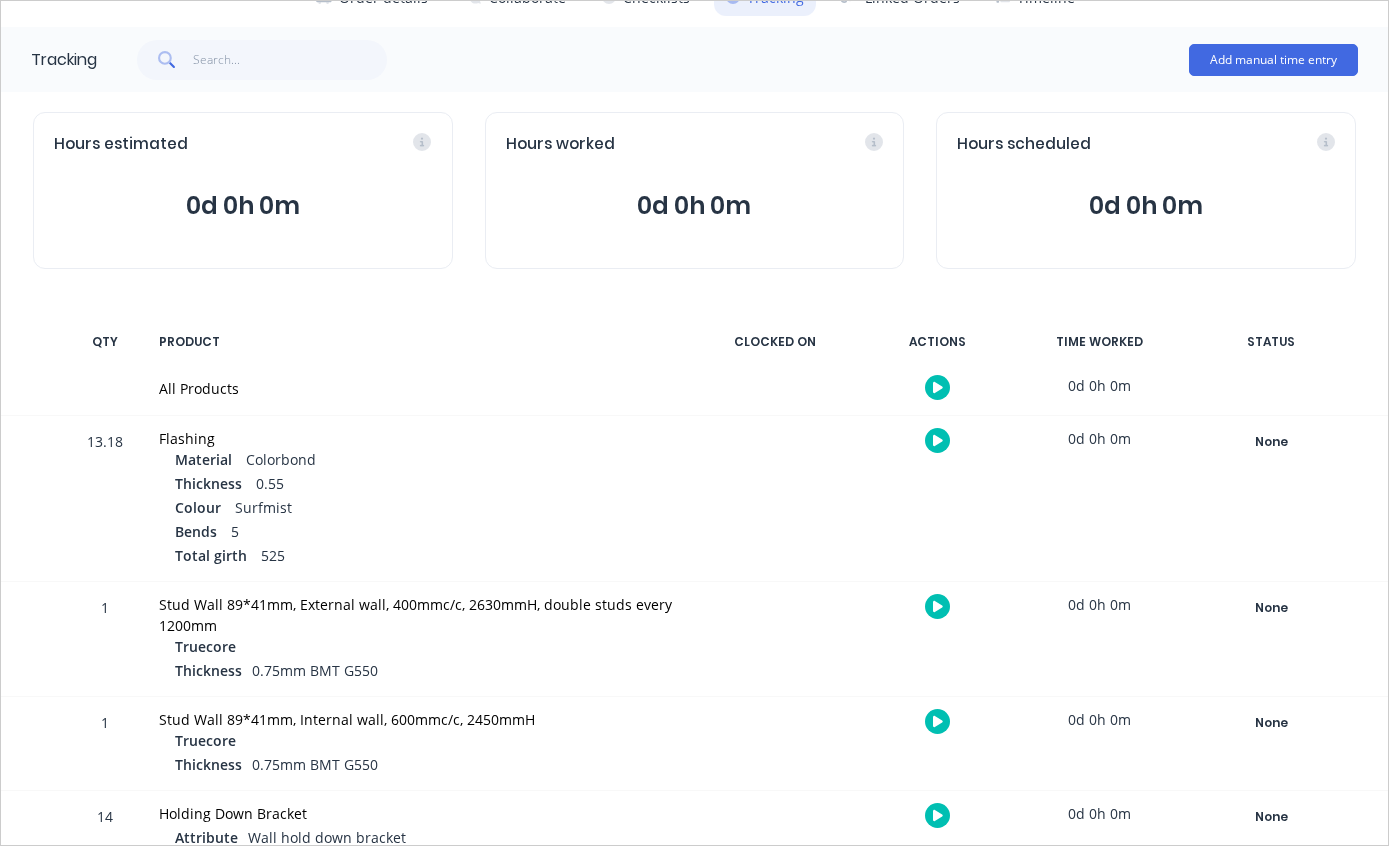 scroll, scrollTop: 211, scrollLeft: 0, axis: vertical 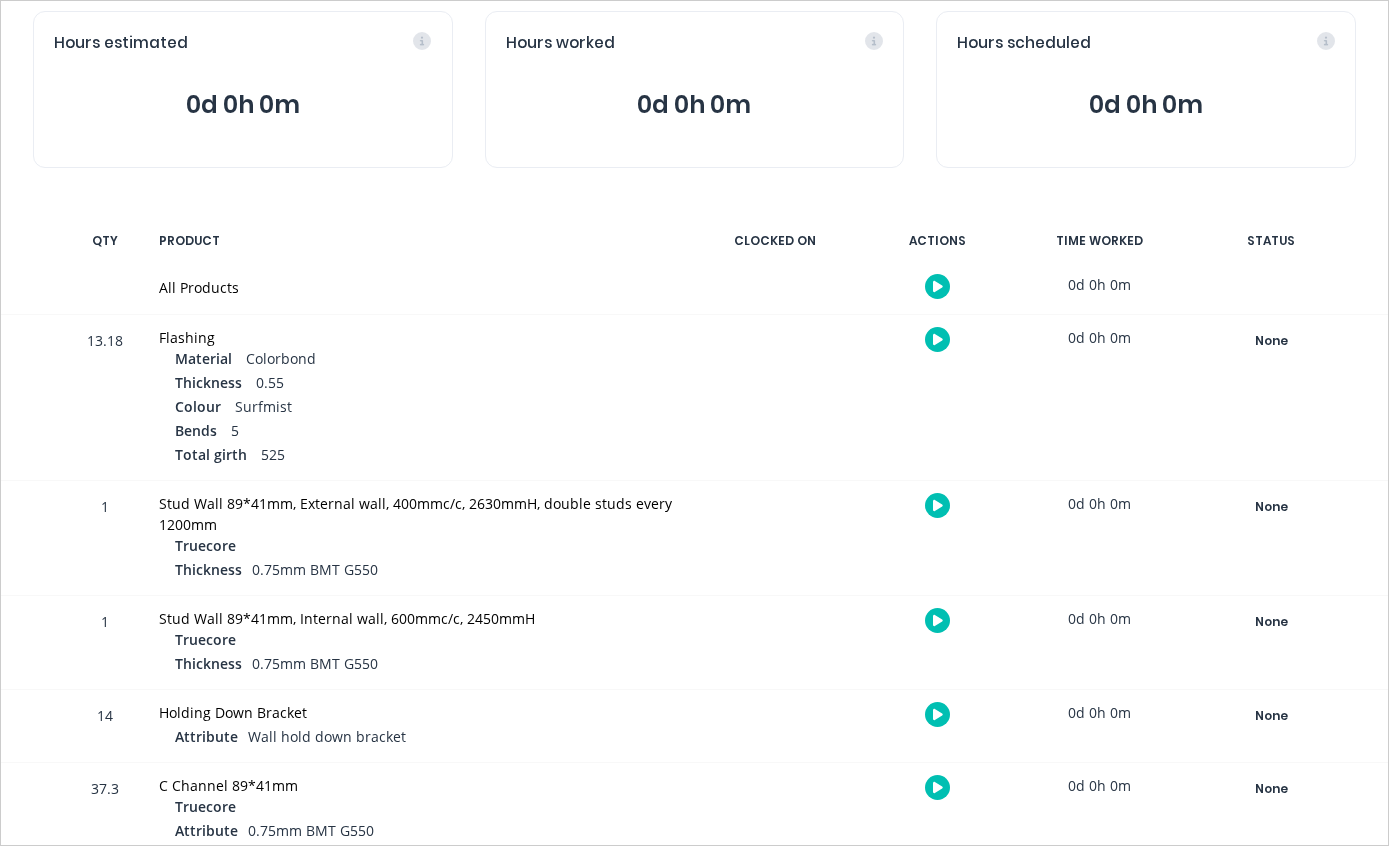click on "None" at bounding box center (1271, 341) 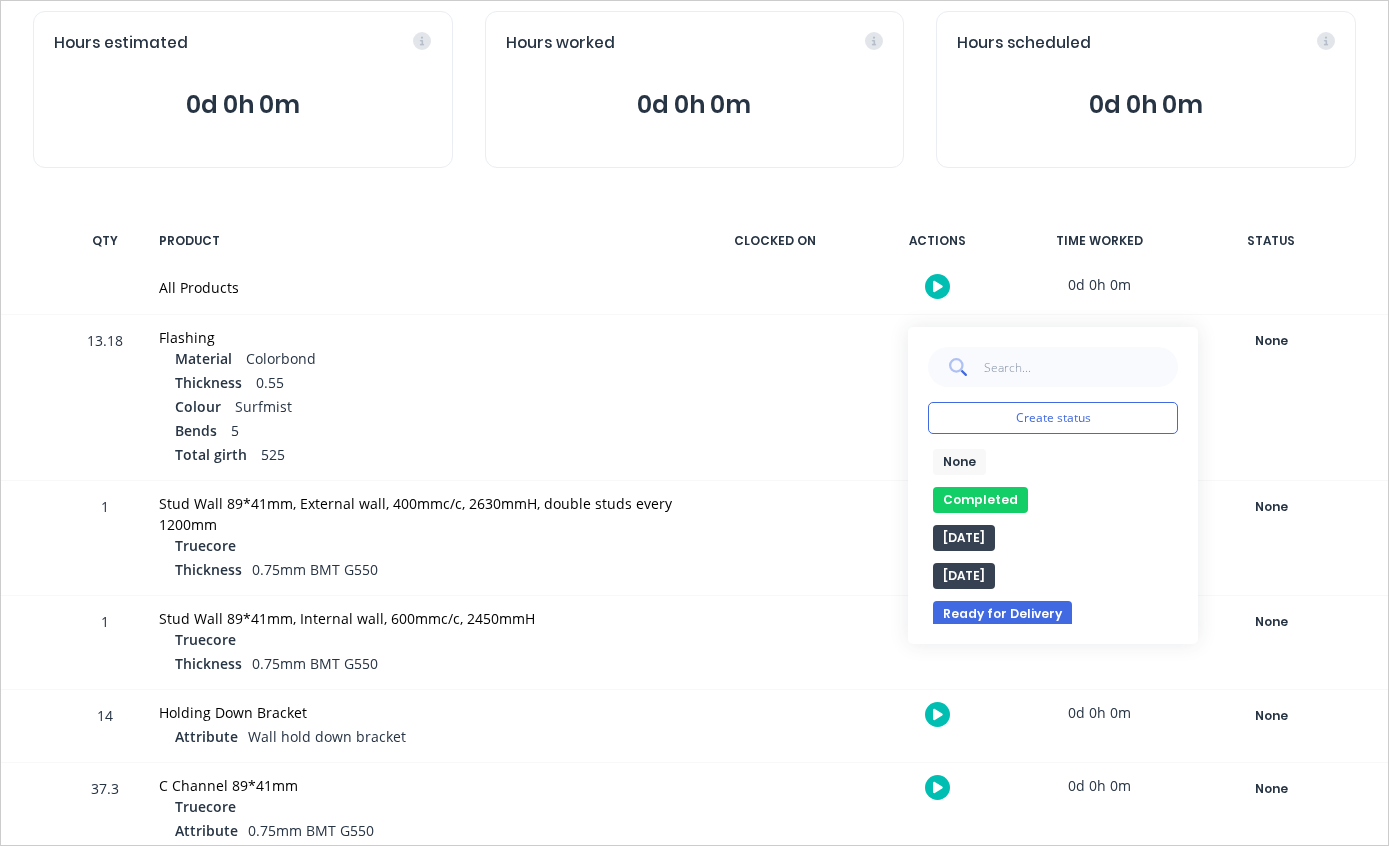 click on "Completed" at bounding box center (980, 500) 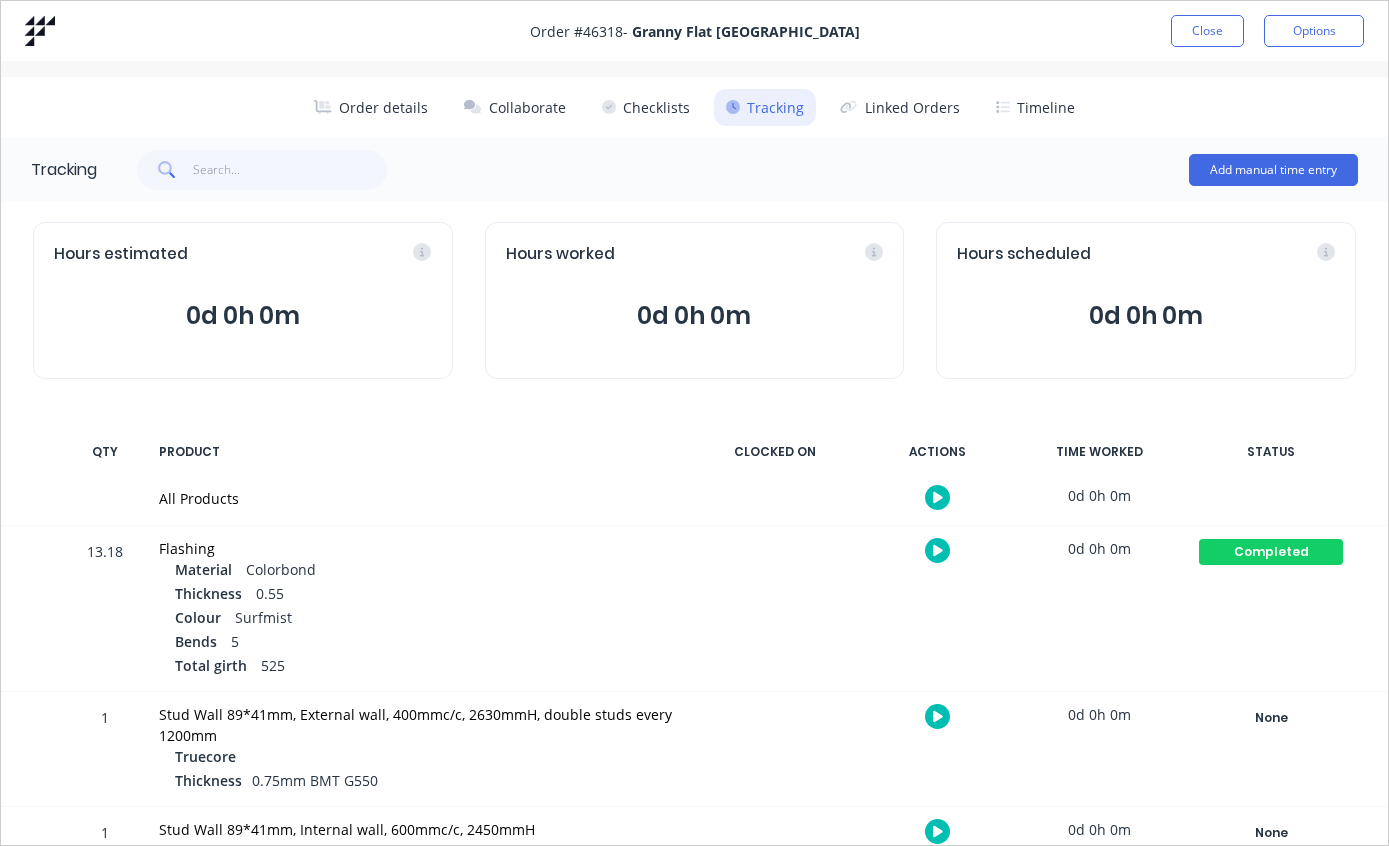 scroll, scrollTop: 0, scrollLeft: 0, axis: both 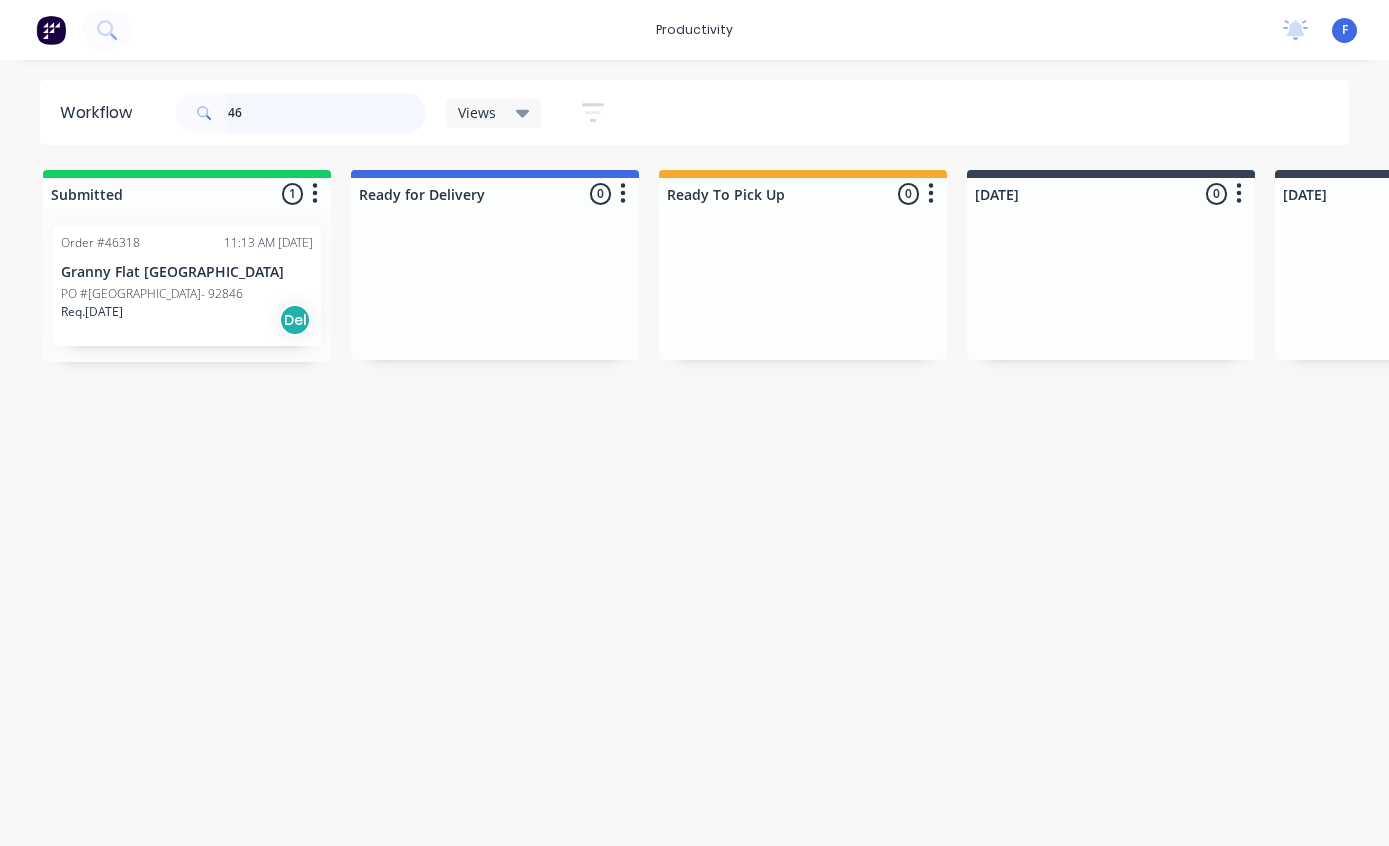 type on "4" 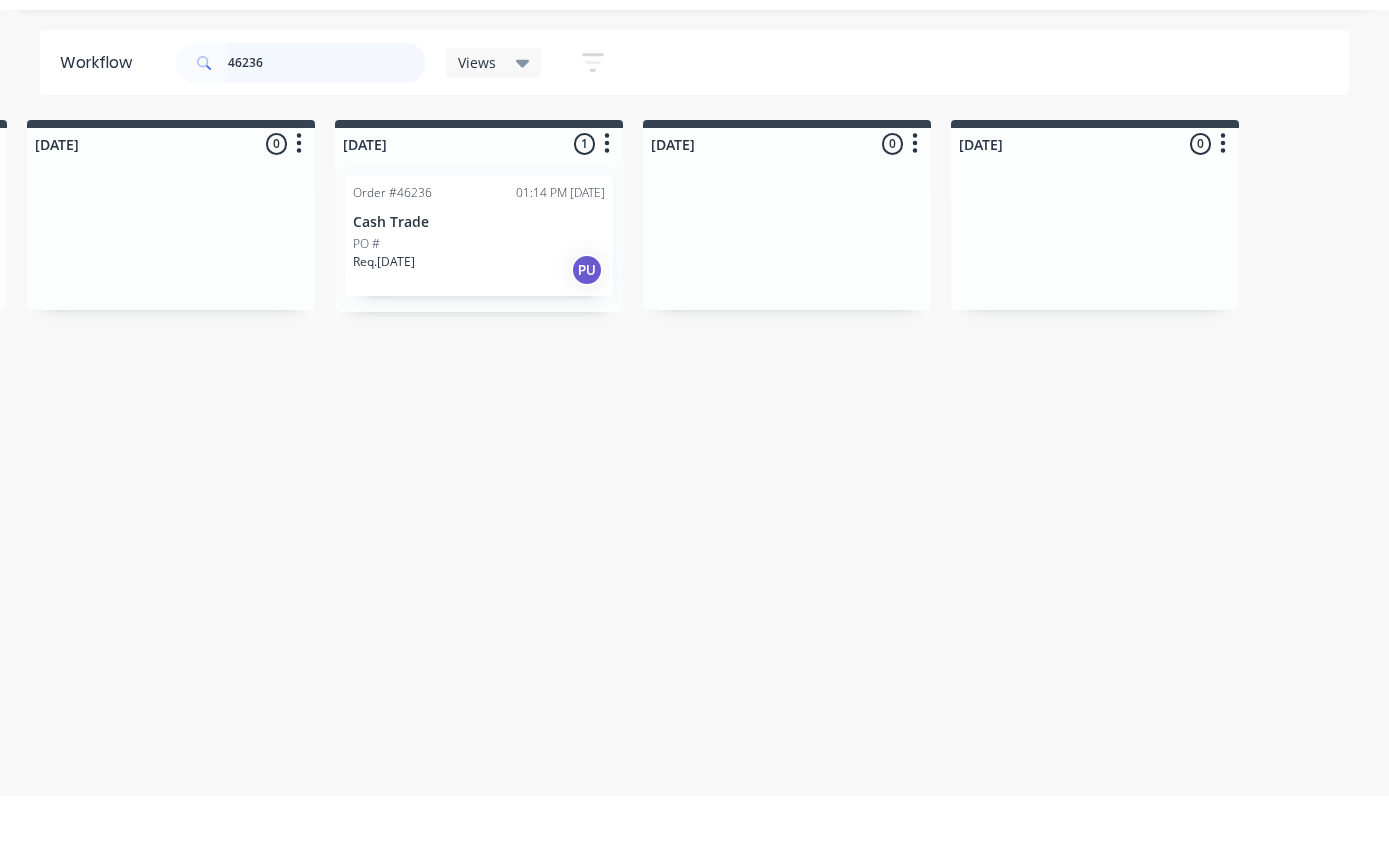scroll, scrollTop: 40, scrollLeft: 1118, axis: both 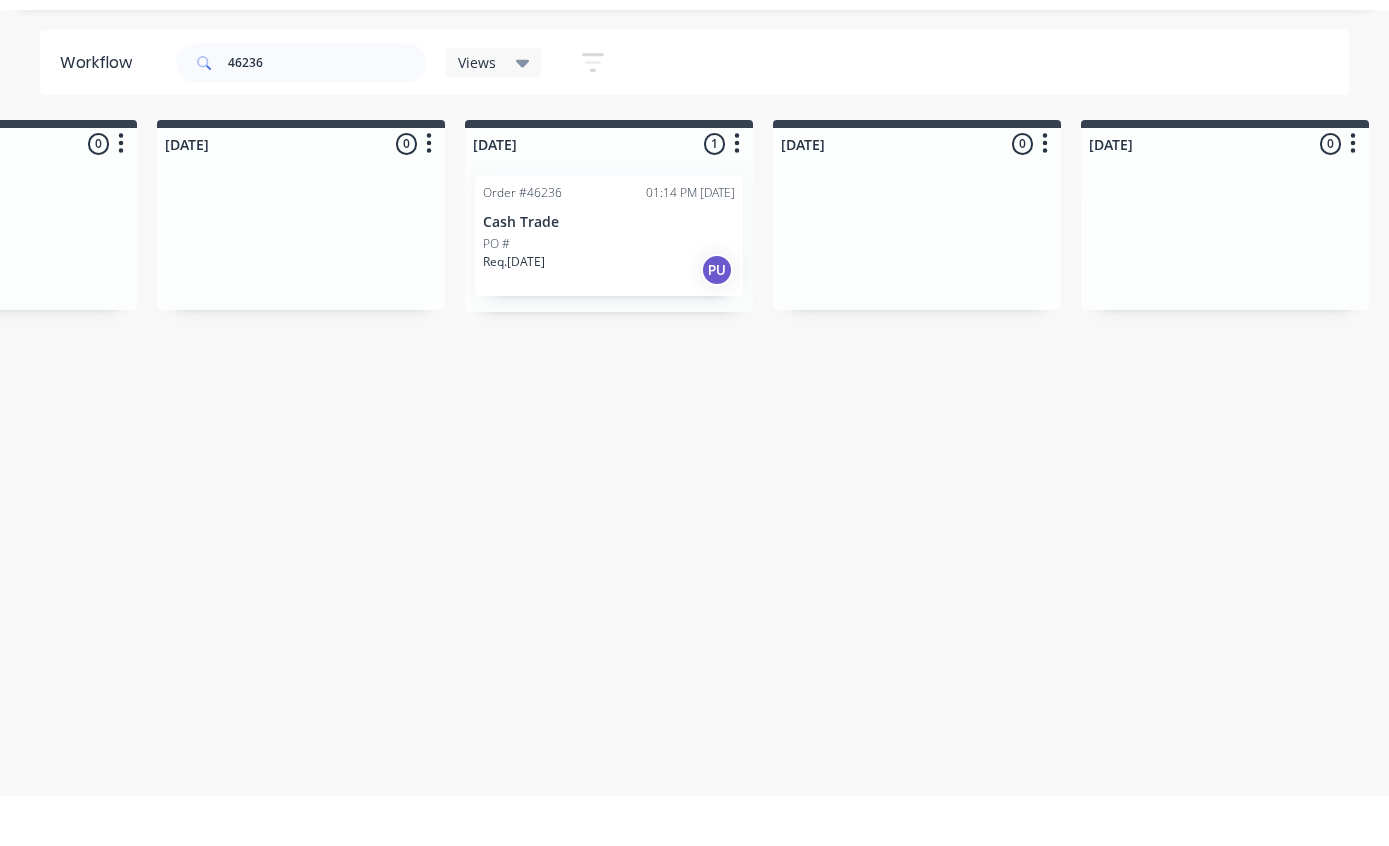 click on "PO #" at bounding box center (609, 294) 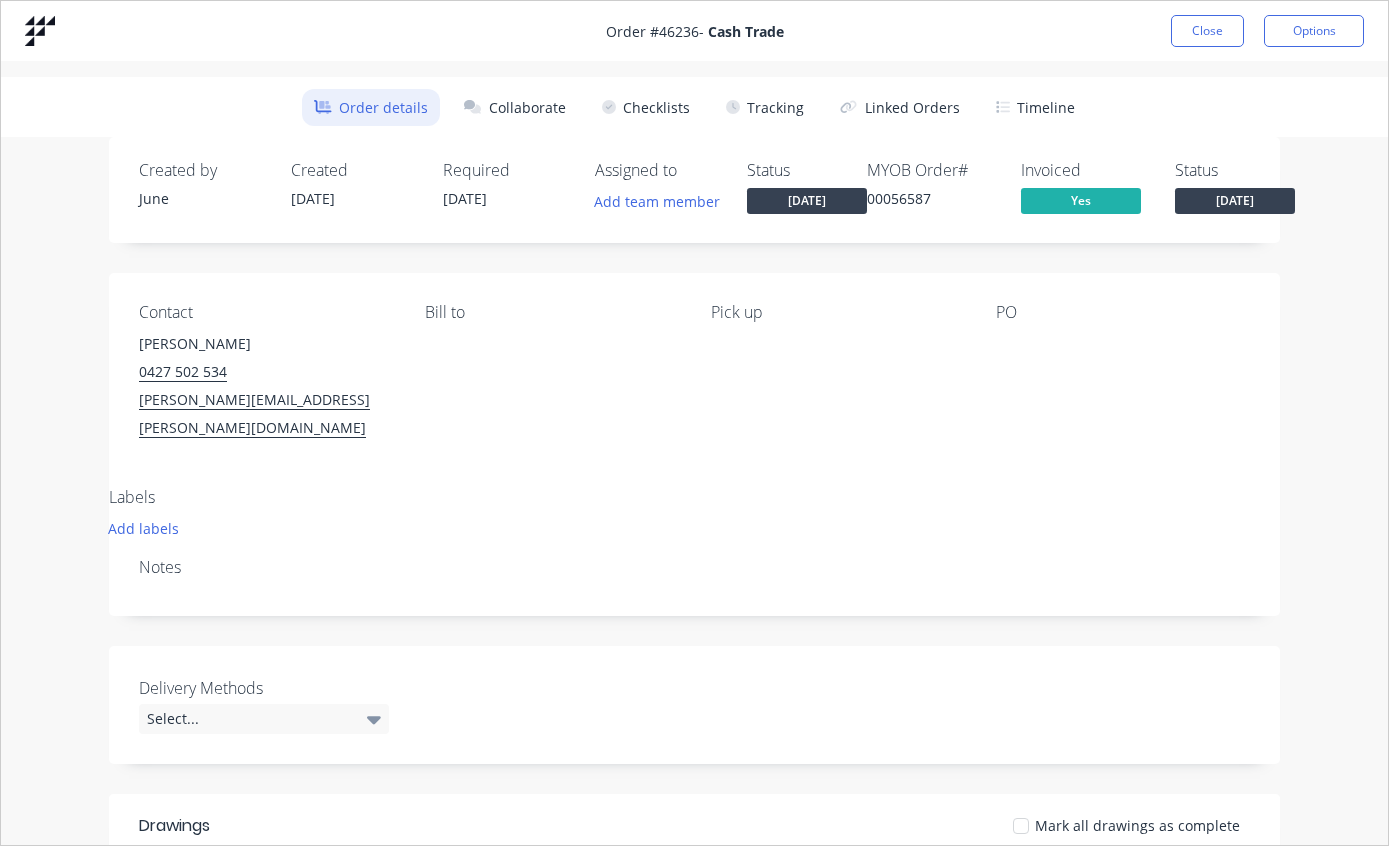 click on "Tracking" at bounding box center (765, 107) 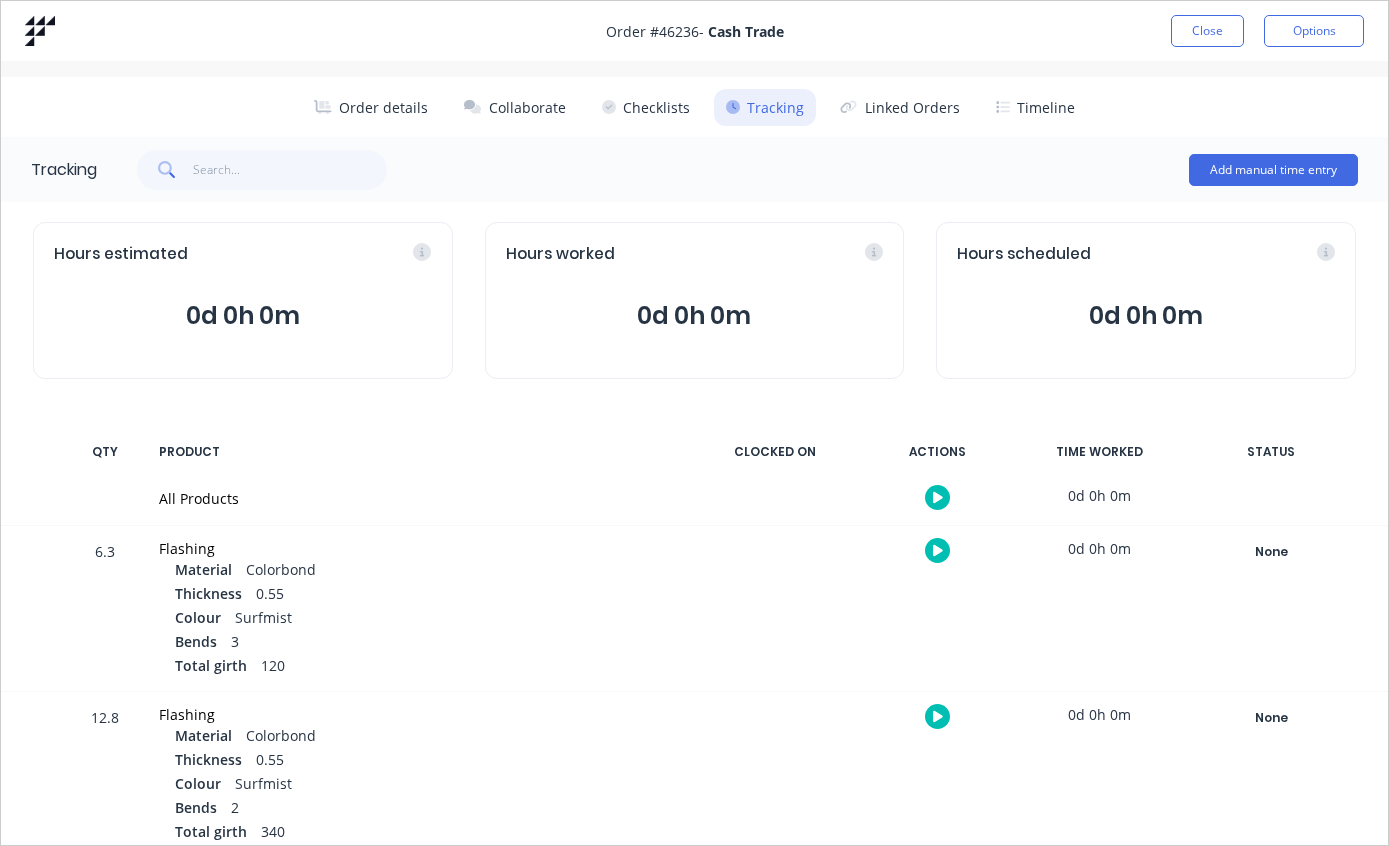 scroll, scrollTop: 0, scrollLeft: 0, axis: both 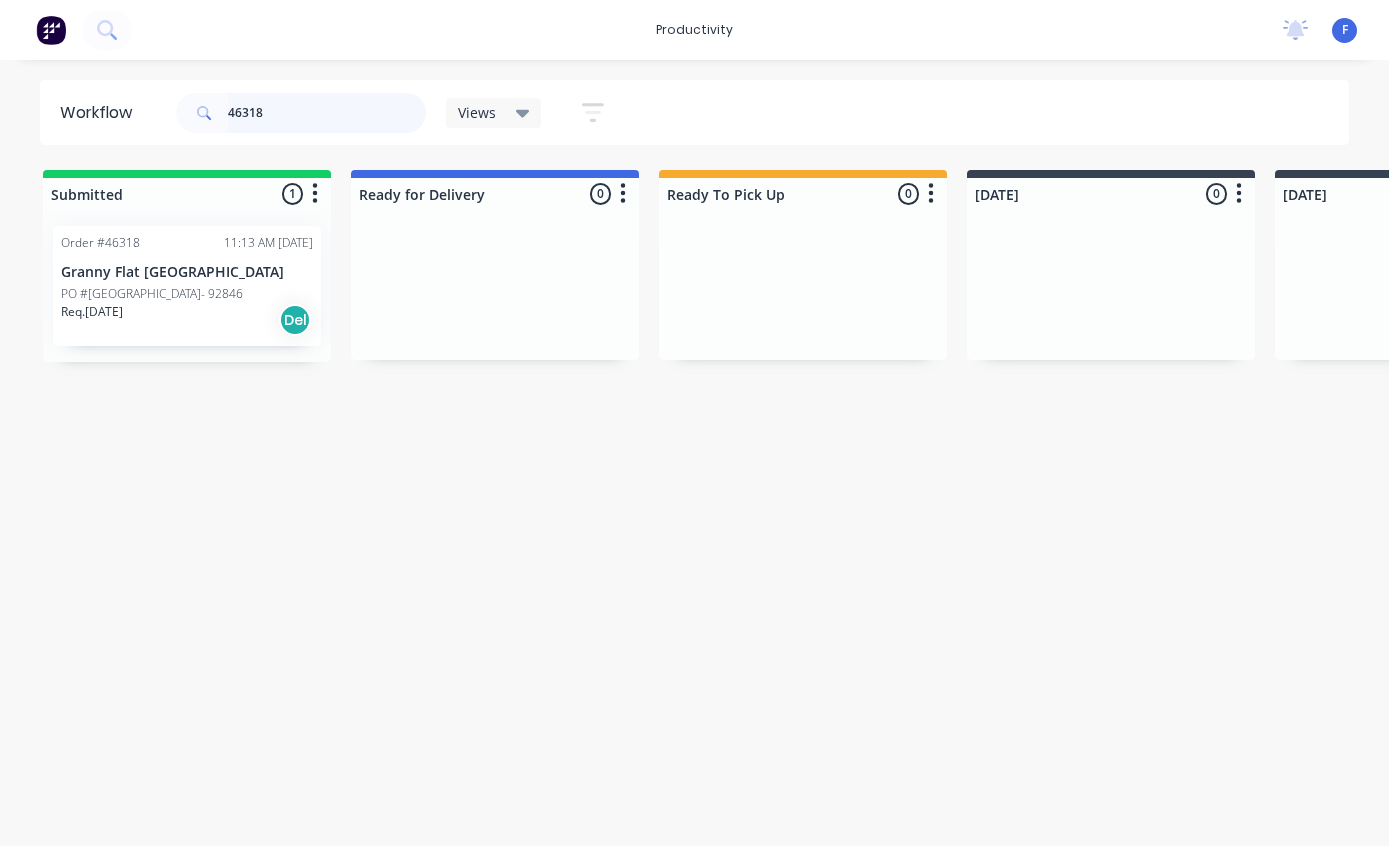 type on "46318" 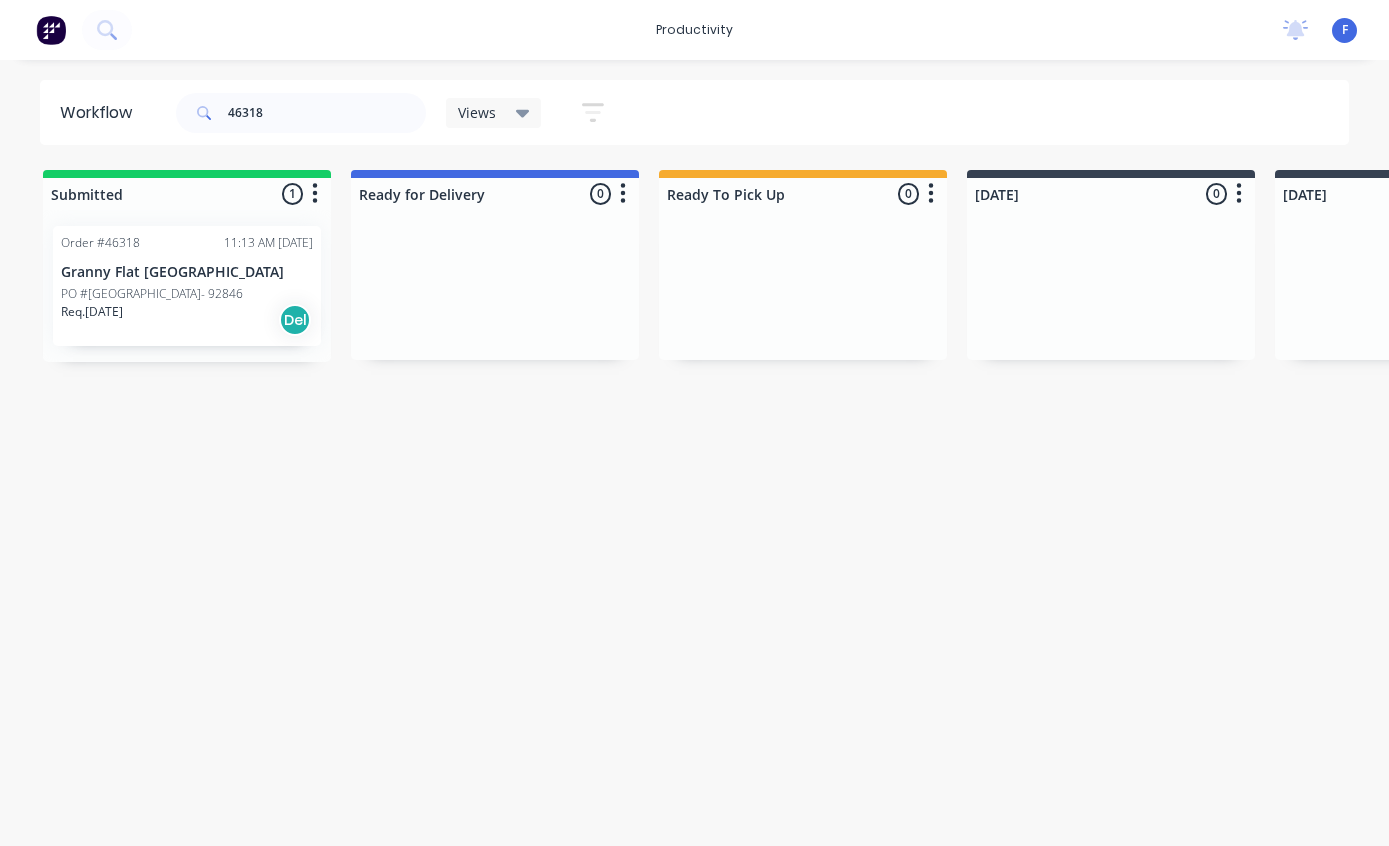 click on "PO #[GEOGRAPHIC_DATA]- 92846" at bounding box center (187, 294) 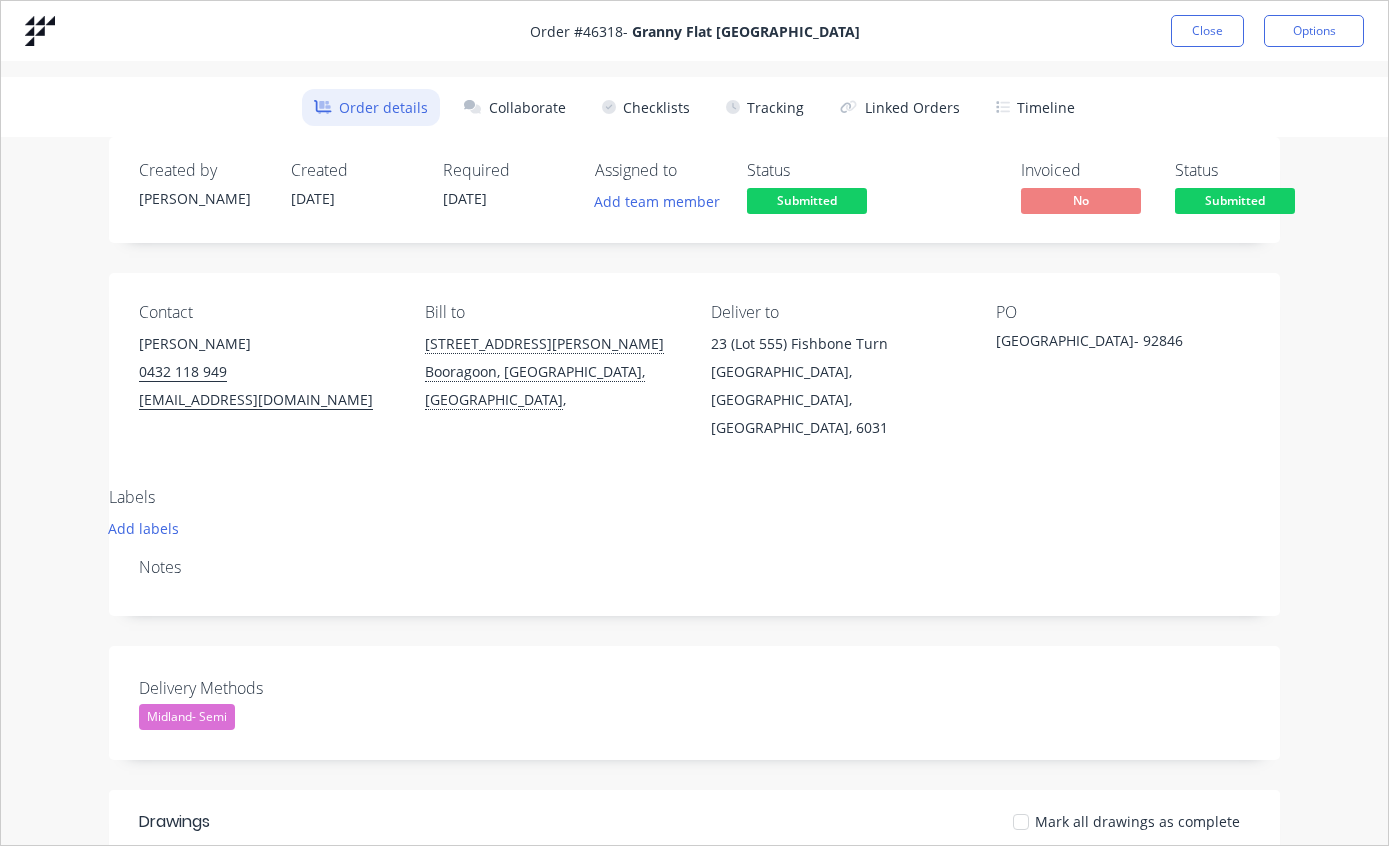 click on "Tracking" at bounding box center [765, 107] 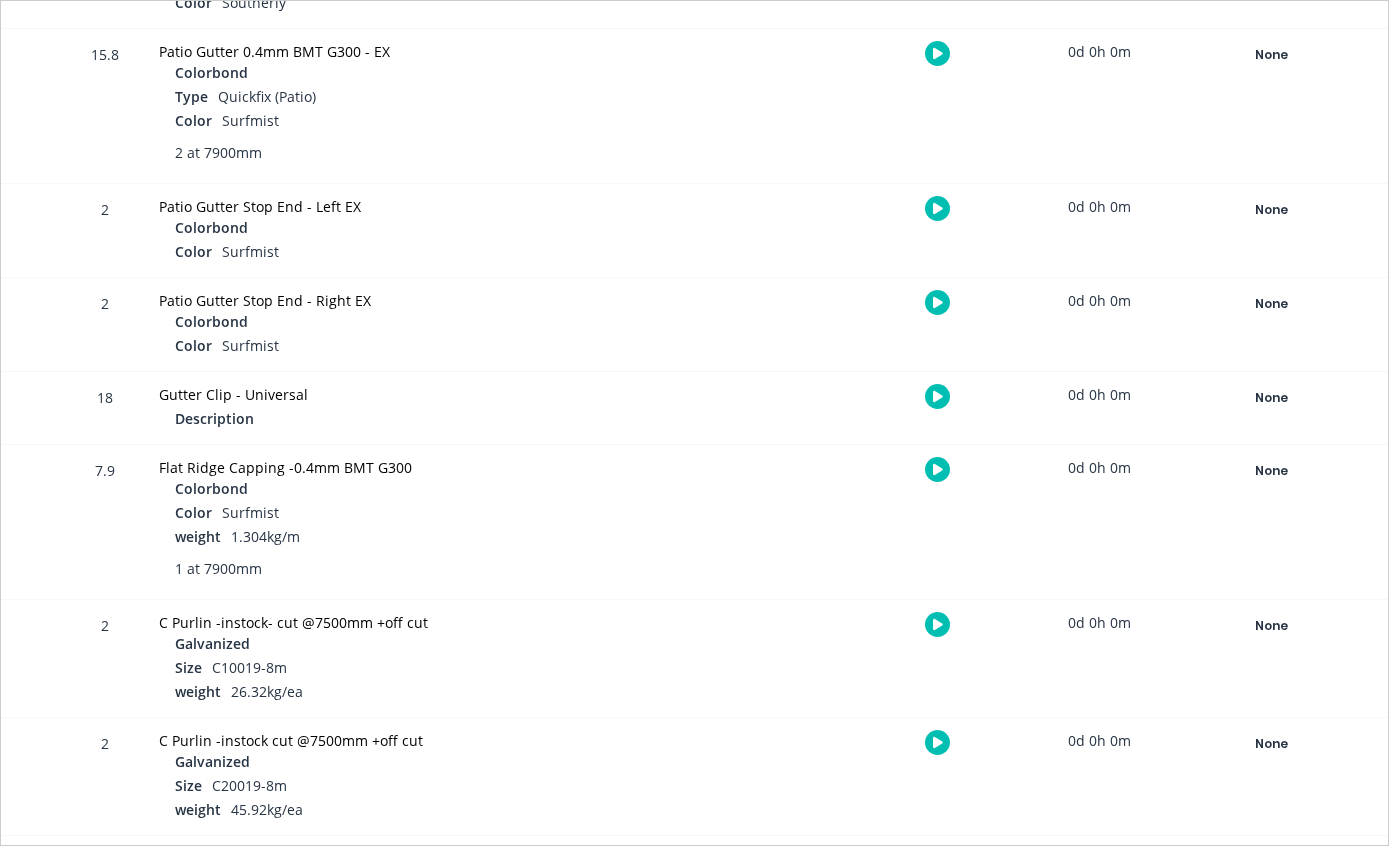 scroll, scrollTop: 1788, scrollLeft: 0, axis: vertical 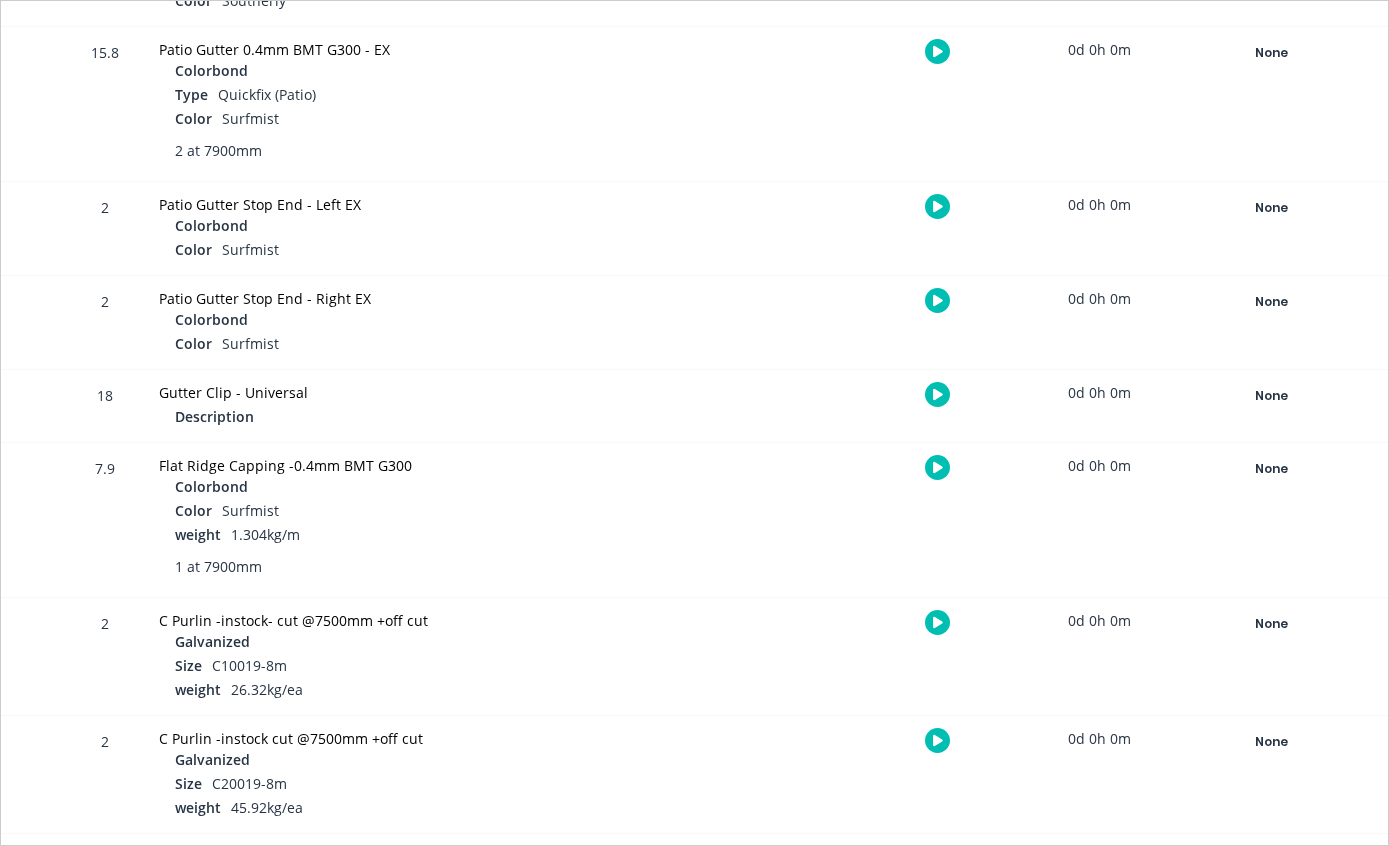 click on "None" at bounding box center [1271, 469] 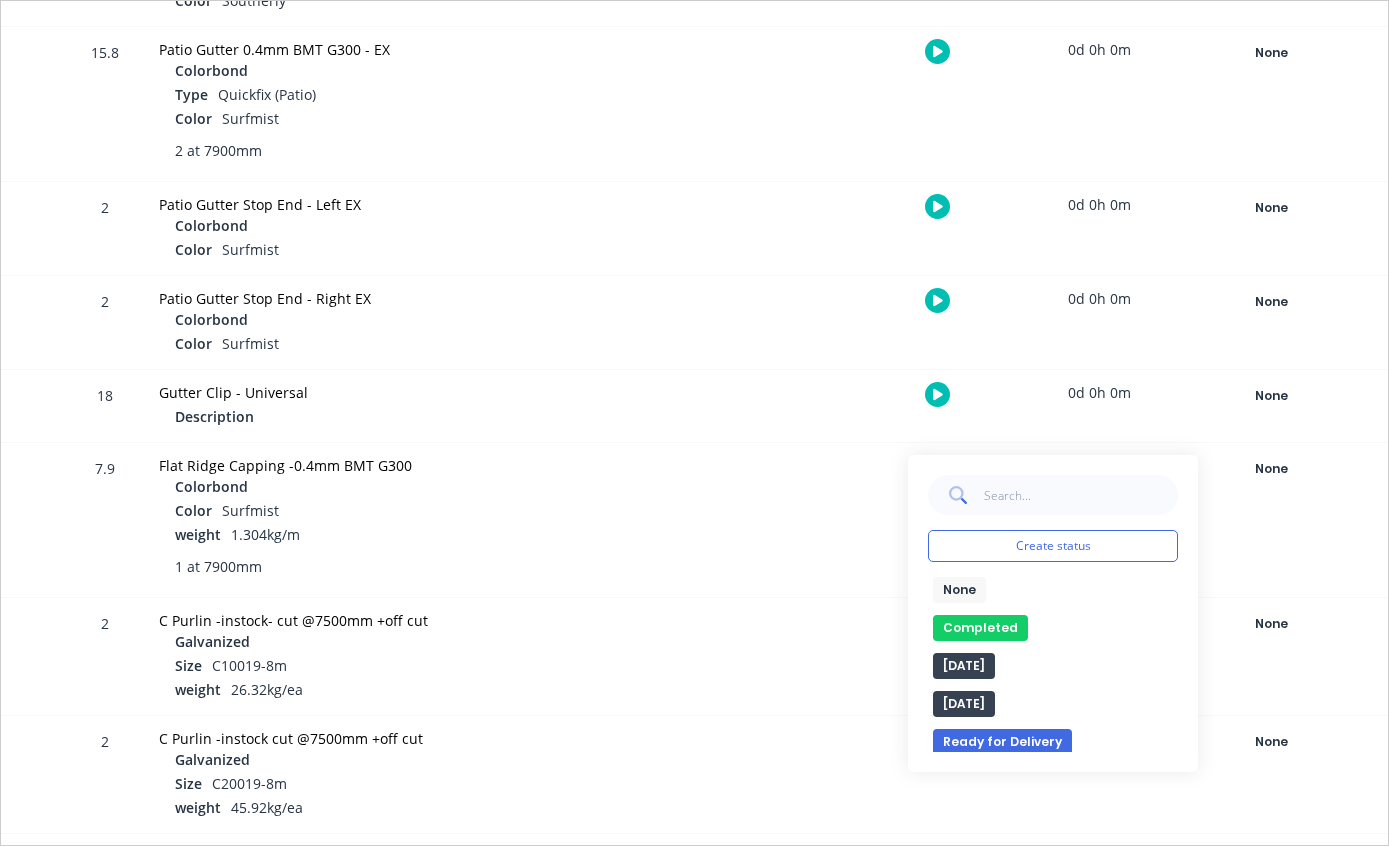 scroll, scrollTop: 2, scrollLeft: 0, axis: vertical 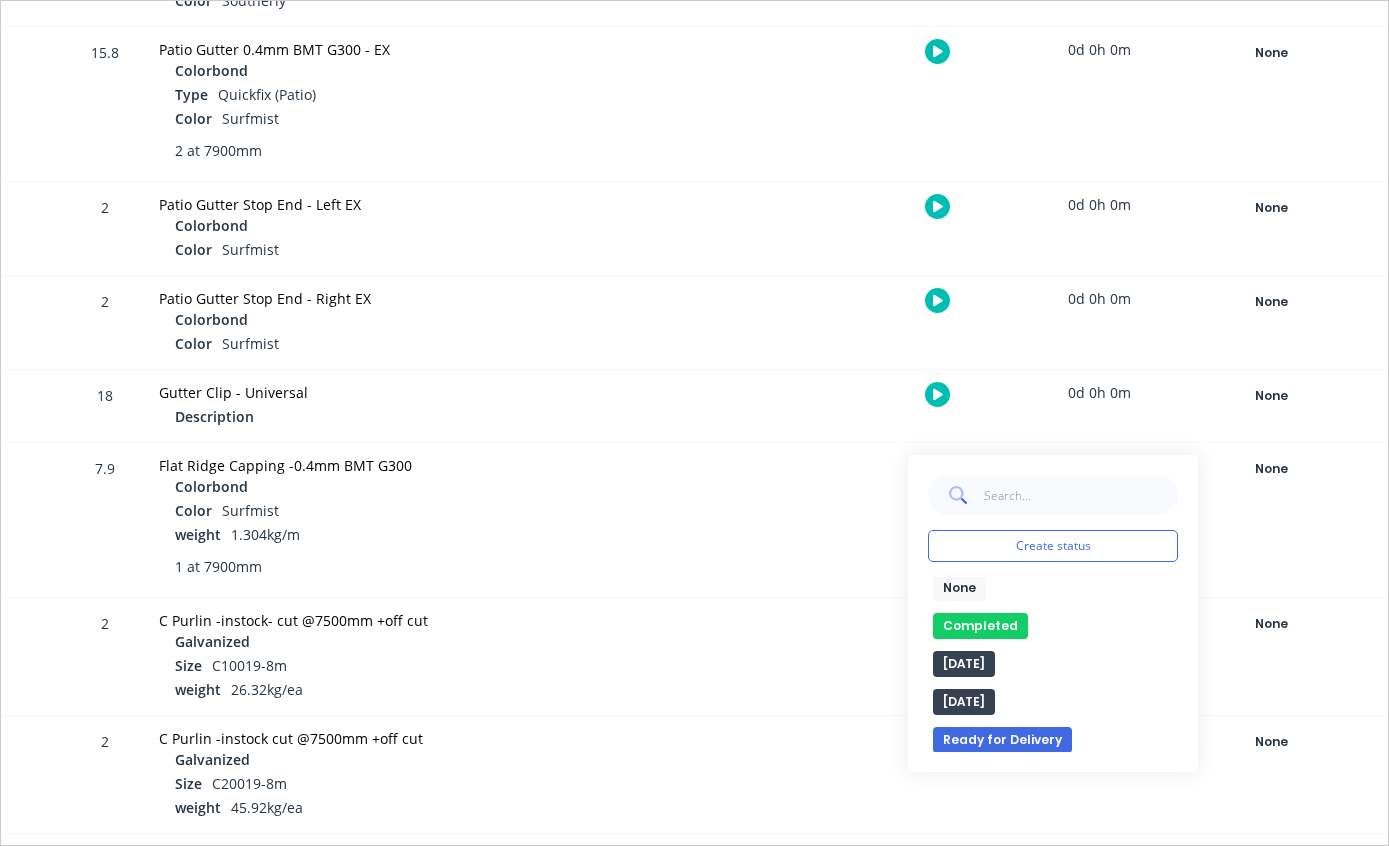 click on "Completed" at bounding box center [980, 626] 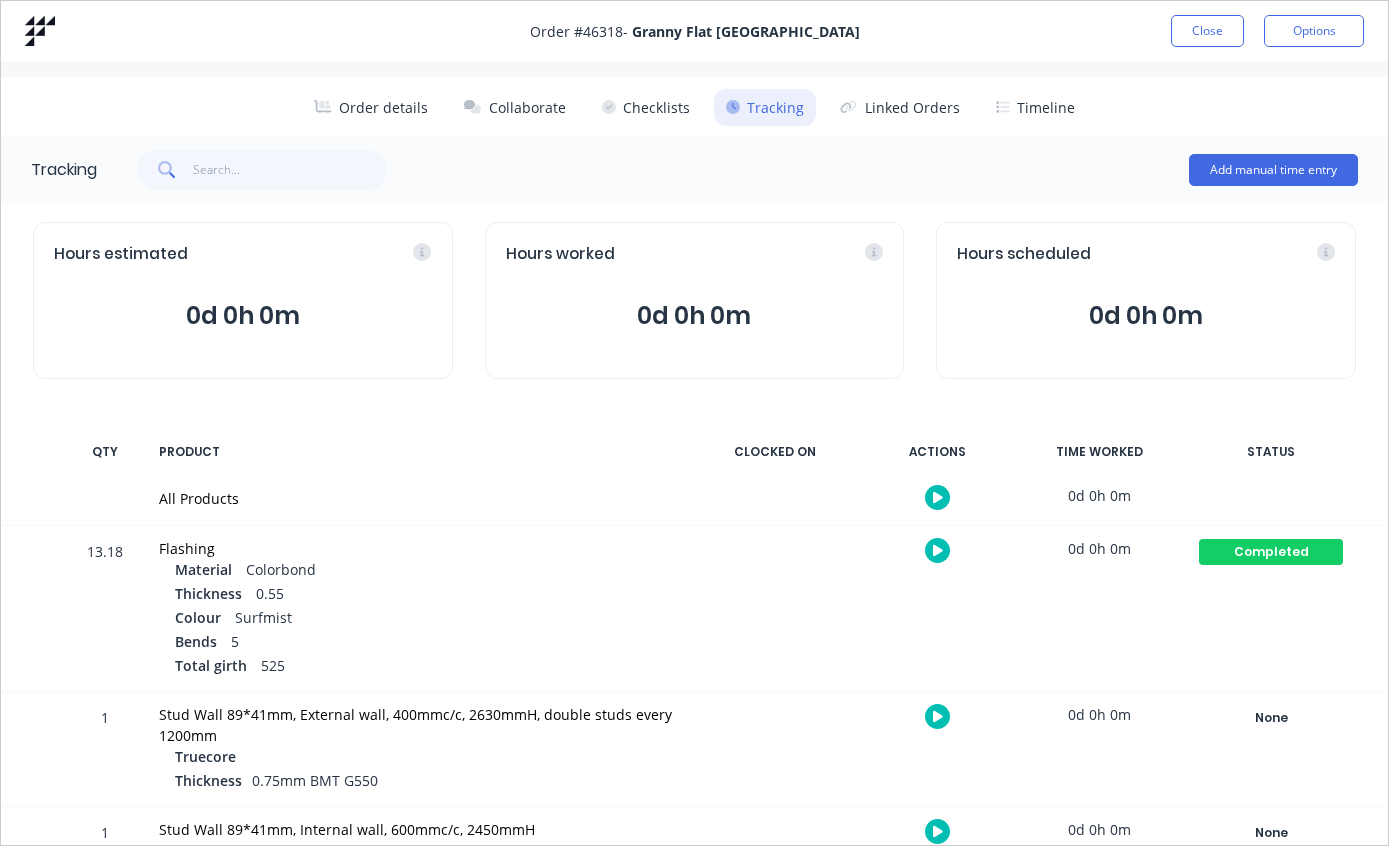 scroll, scrollTop: 0, scrollLeft: 0, axis: both 